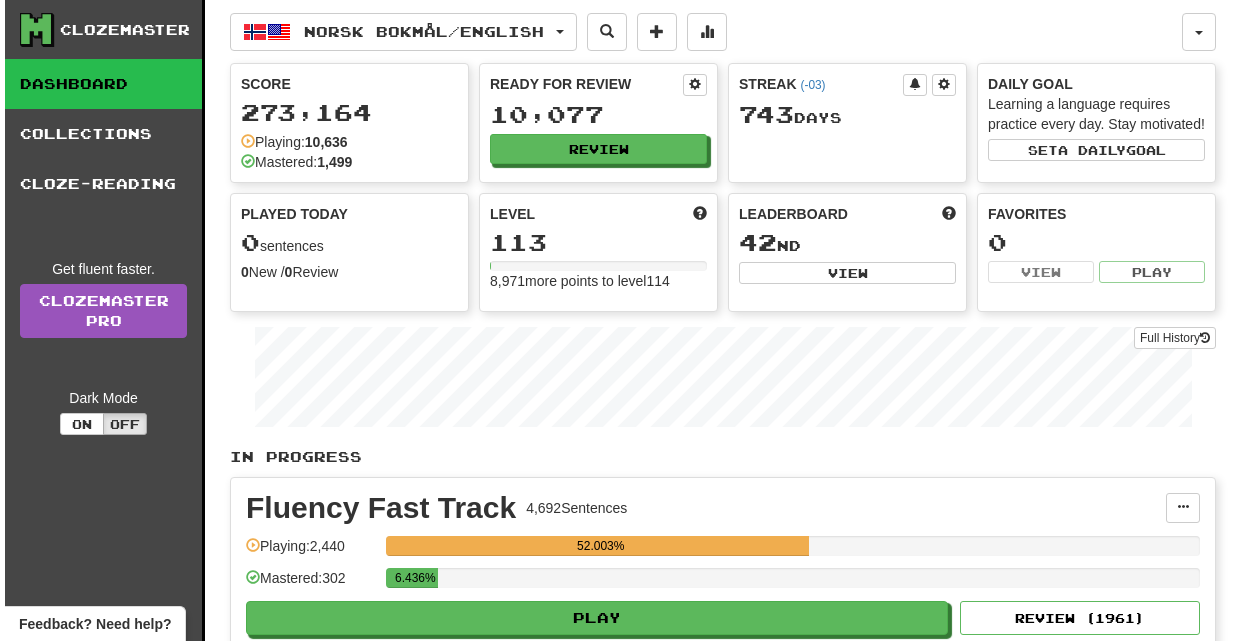 scroll, scrollTop: 0, scrollLeft: 0, axis: both 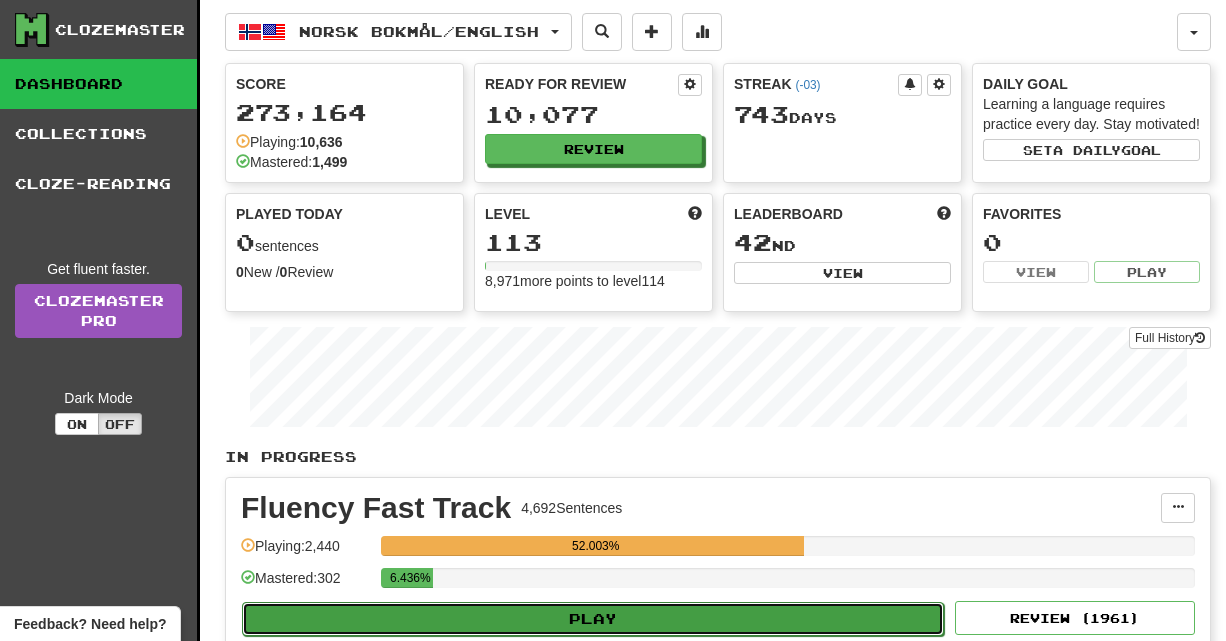 click on "Play" at bounding box center (593, 619) 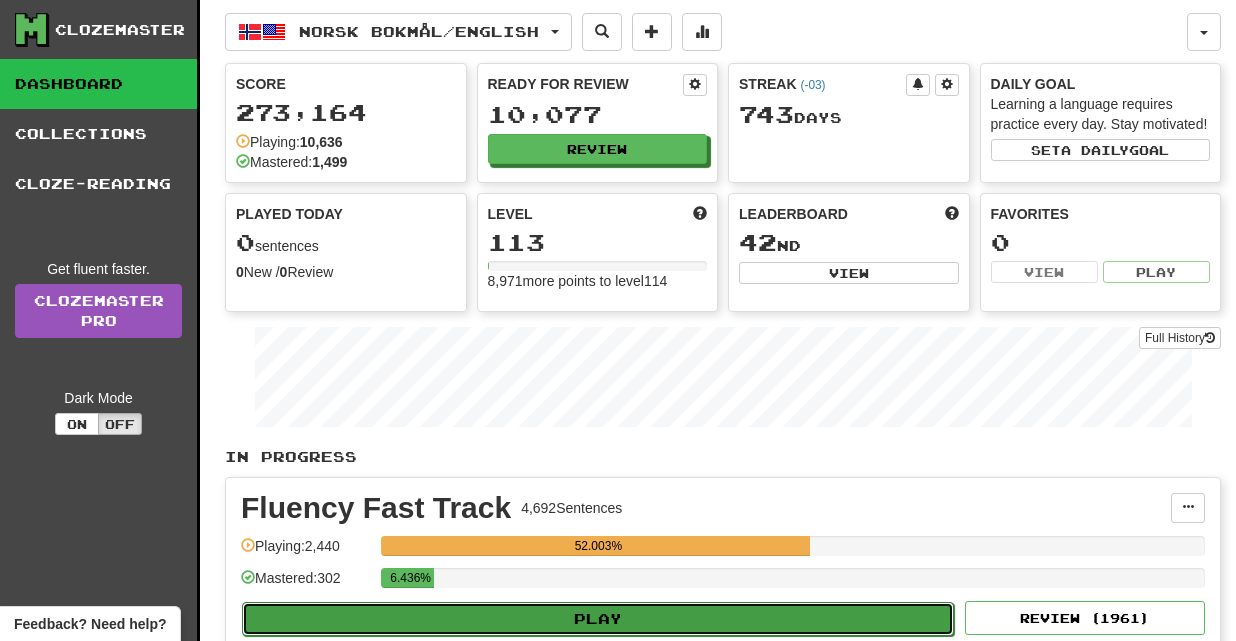 select on "**" 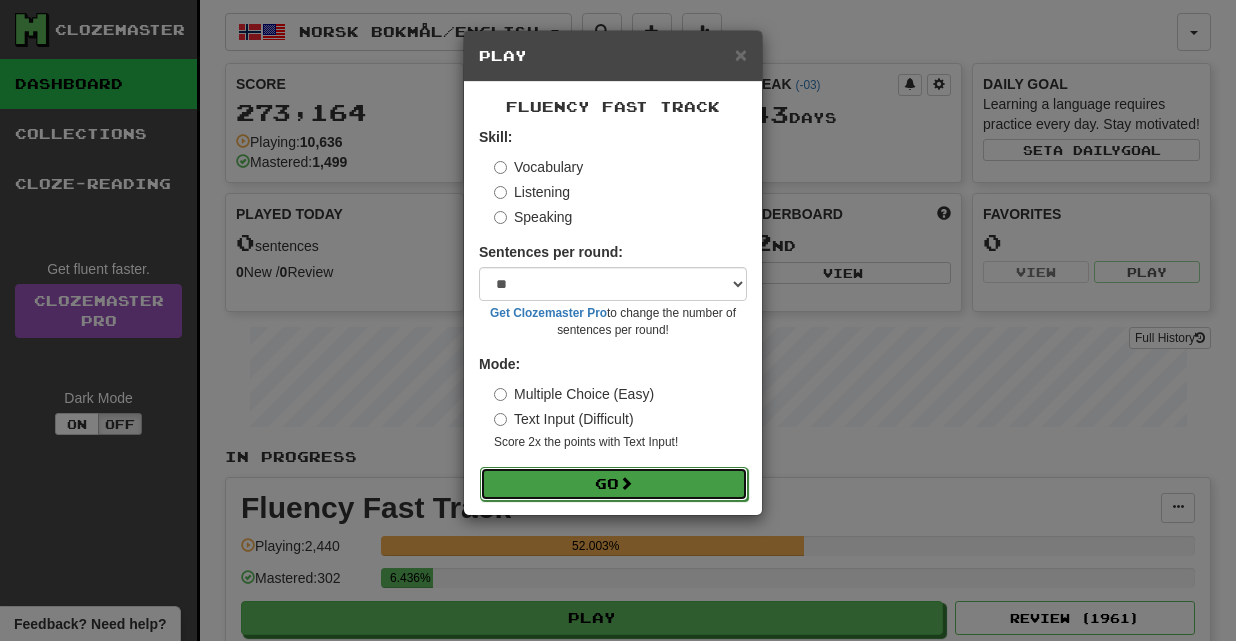 click on "Go" at bounding box center [614, 484] 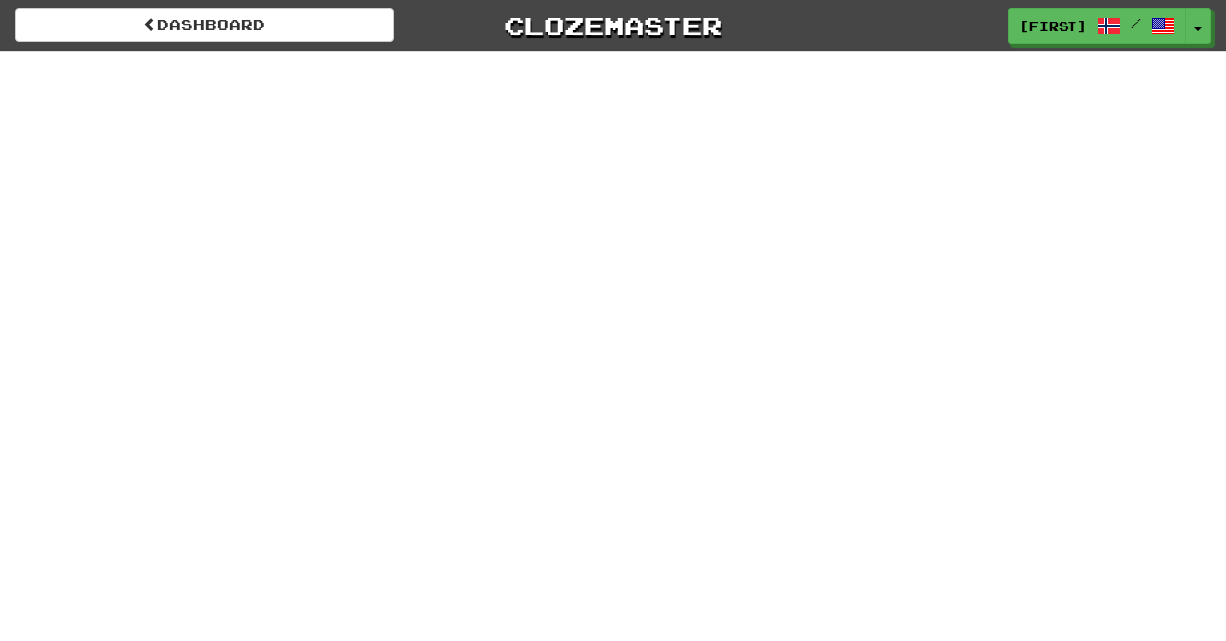 scroll, scrollTop: 0, scrollLeft: 0, axis: both 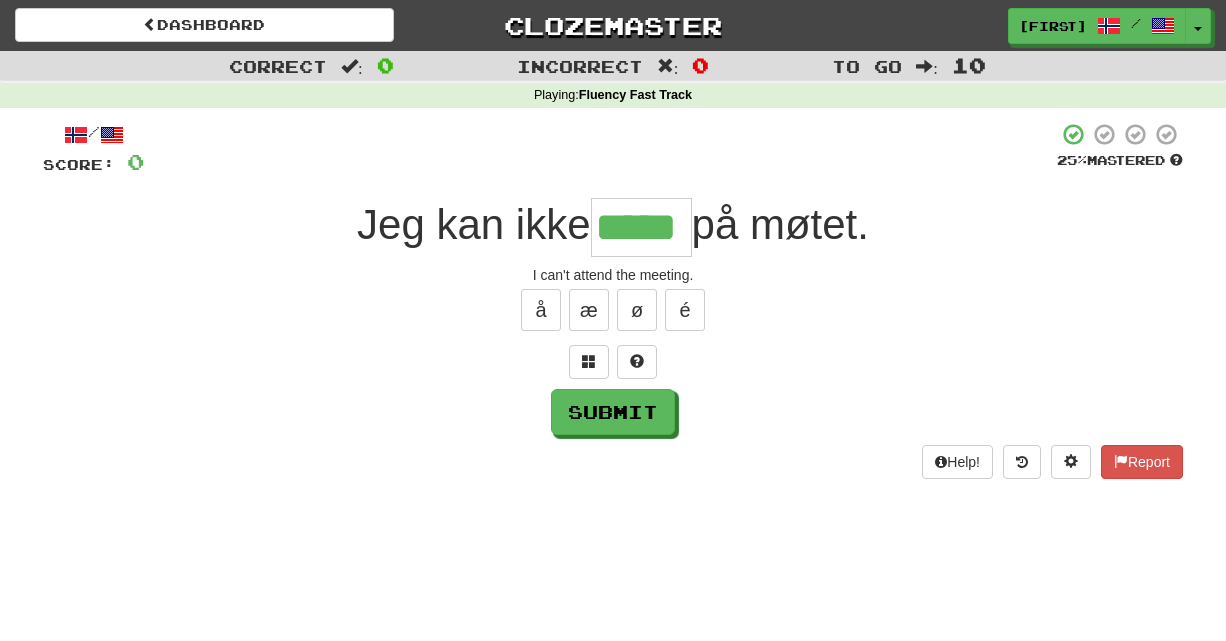 type on "*****" 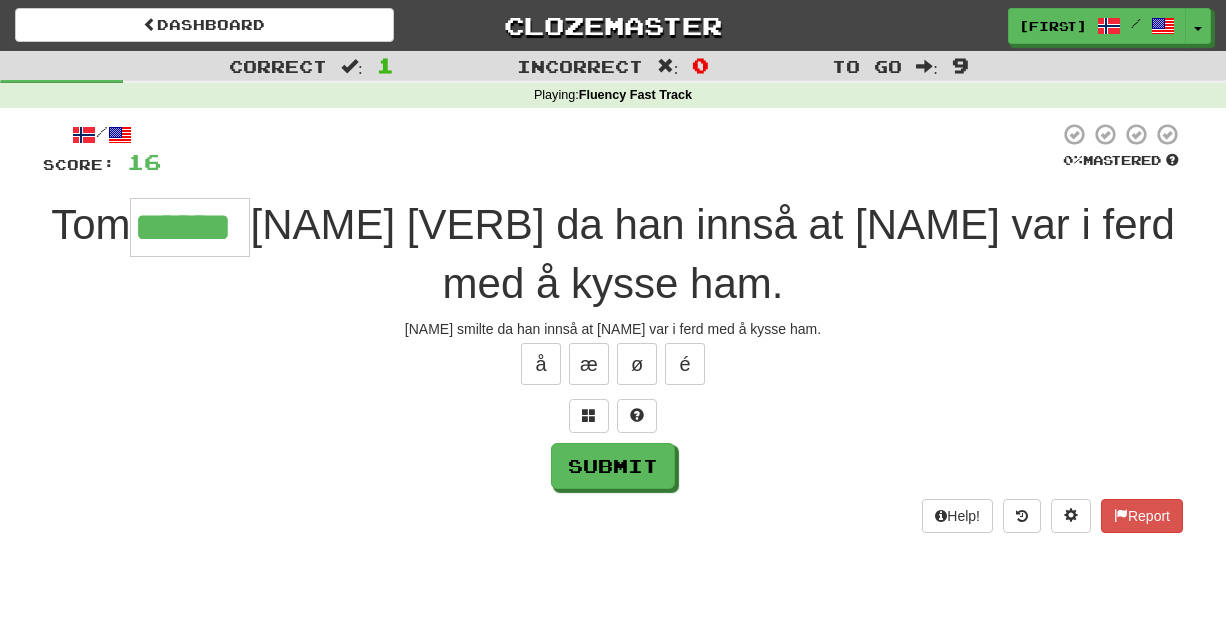 type on "******" 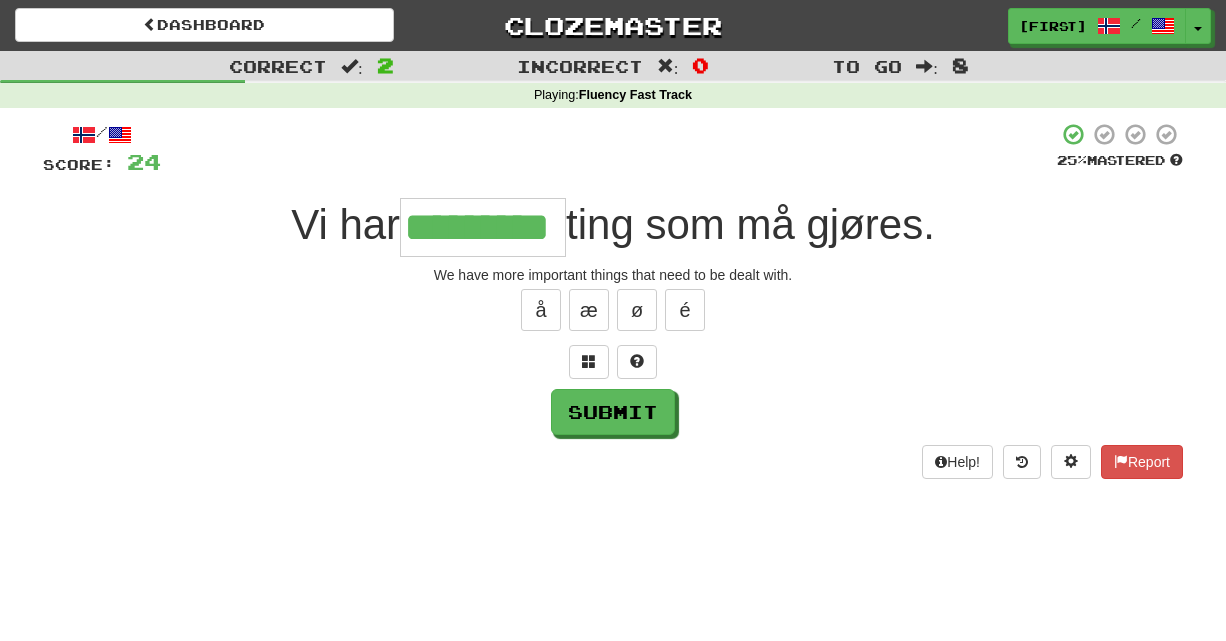 type on "*********" 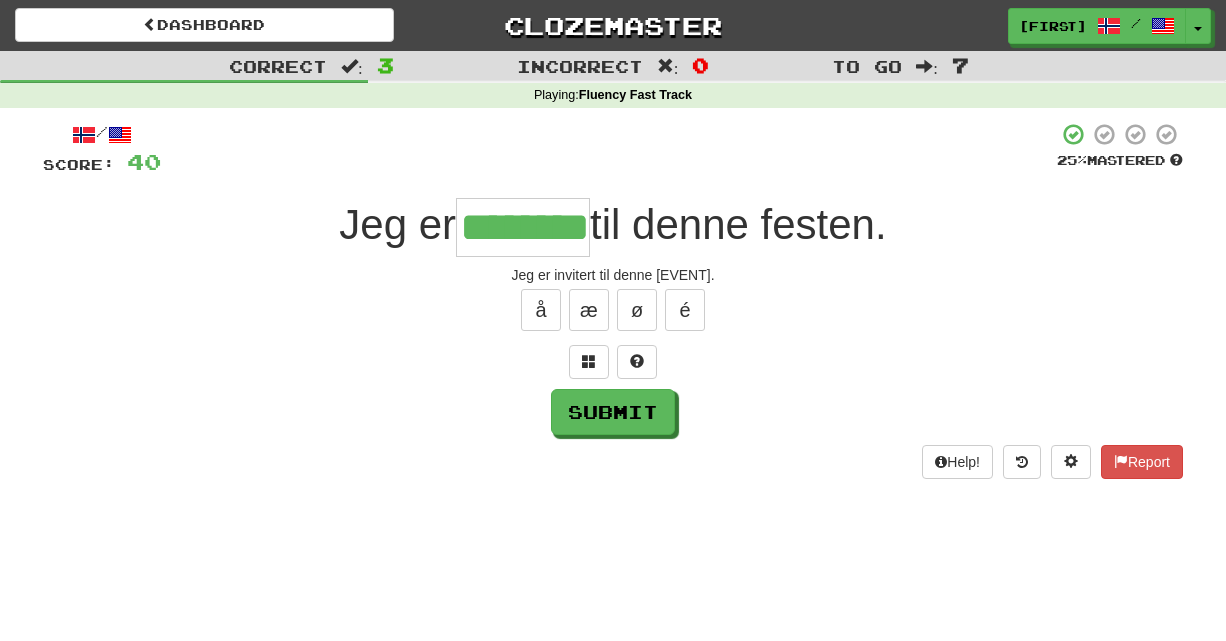 type on "********" 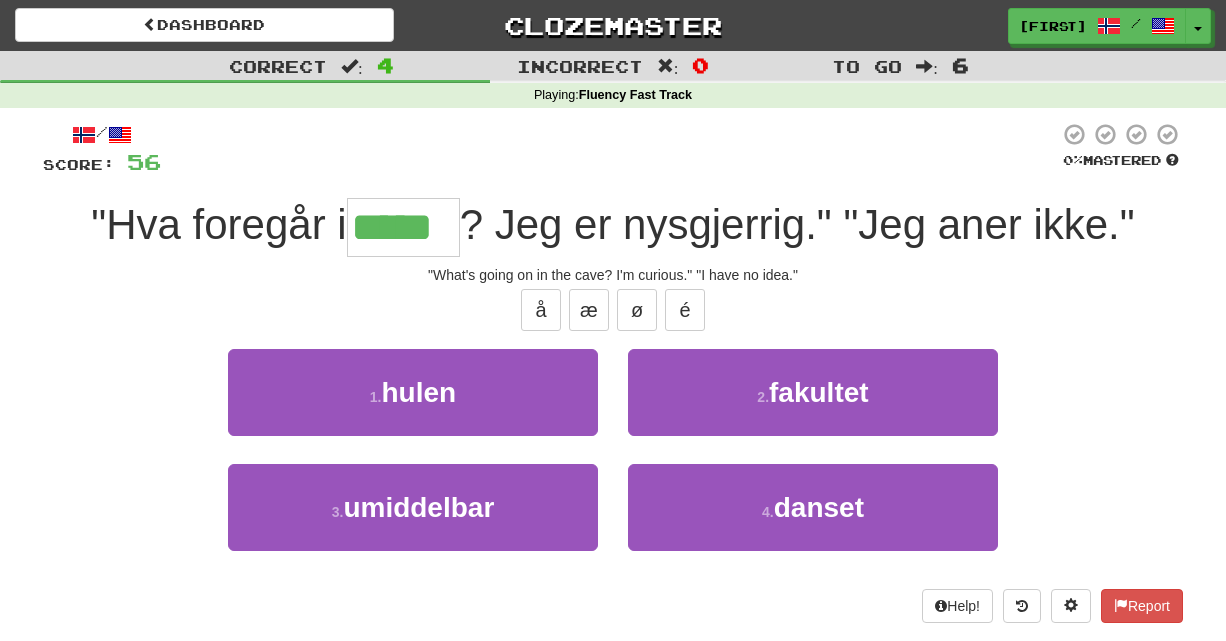 type on "*****" 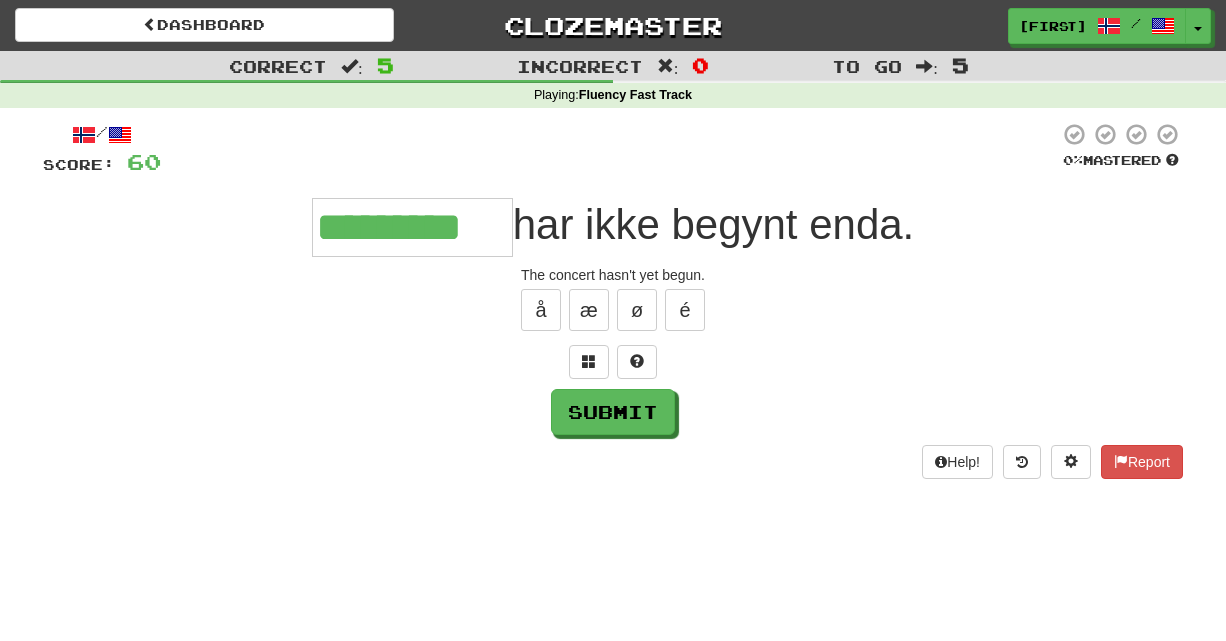 type on "*********" 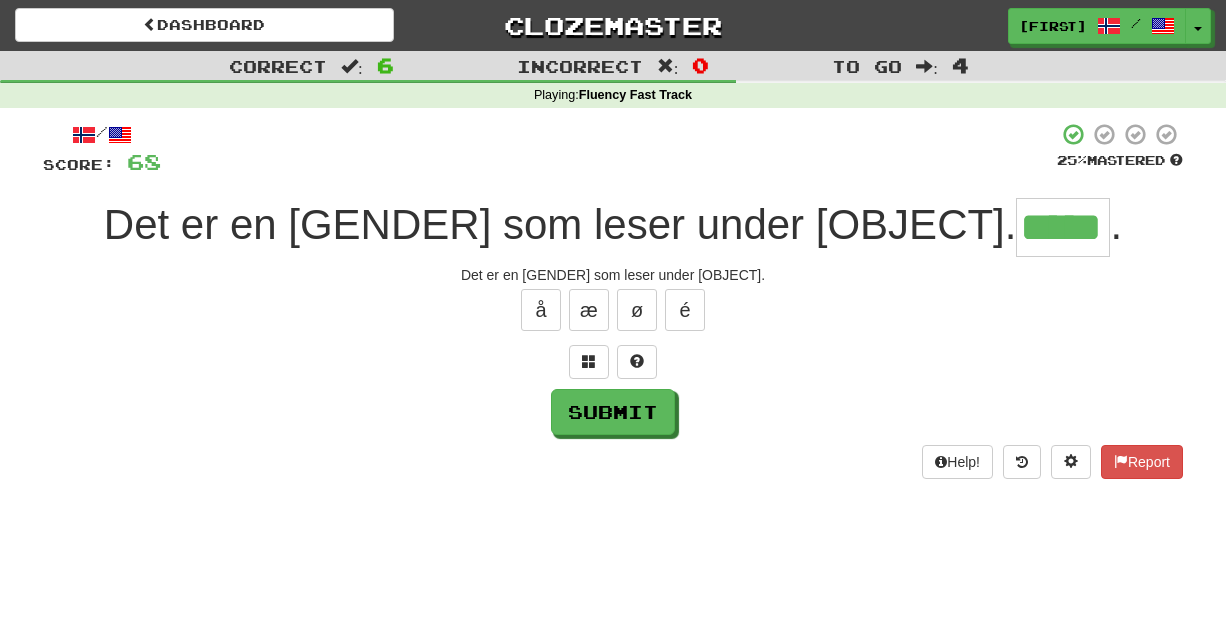 type on "*****" 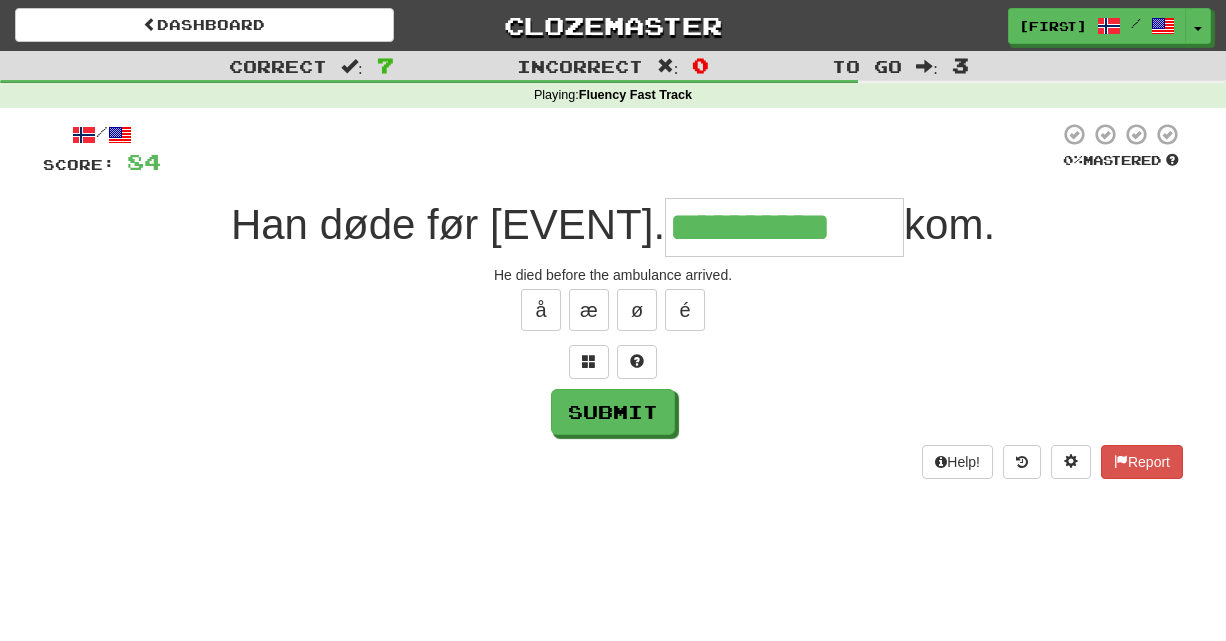 type on "**********" 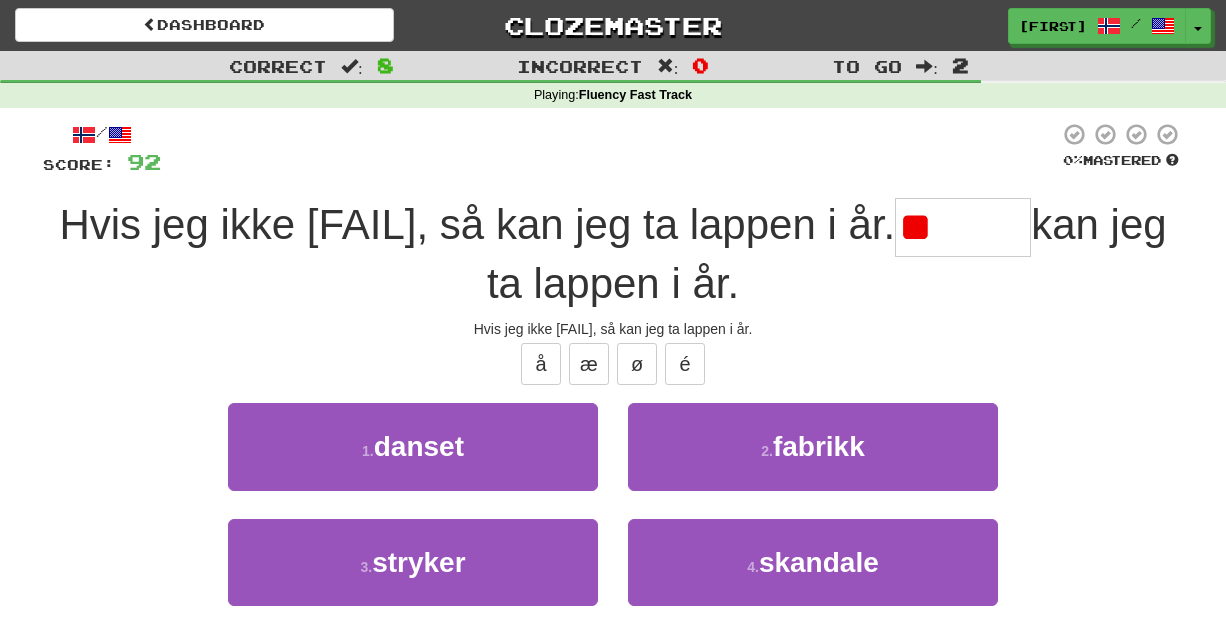 type on "*" 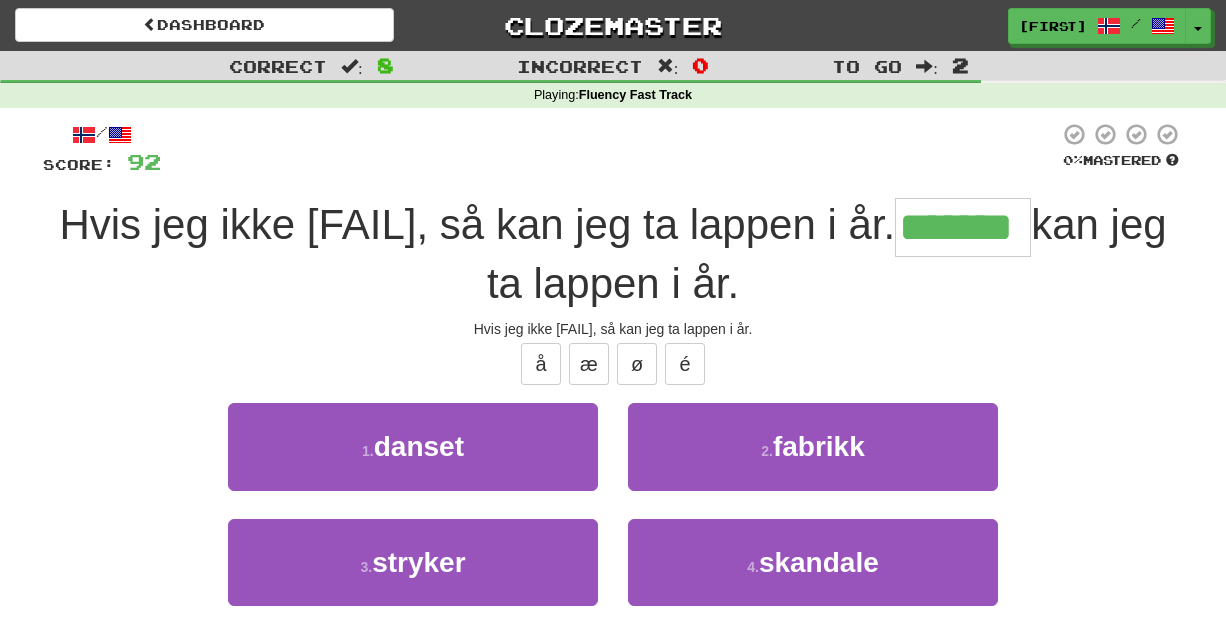 type on "*******" 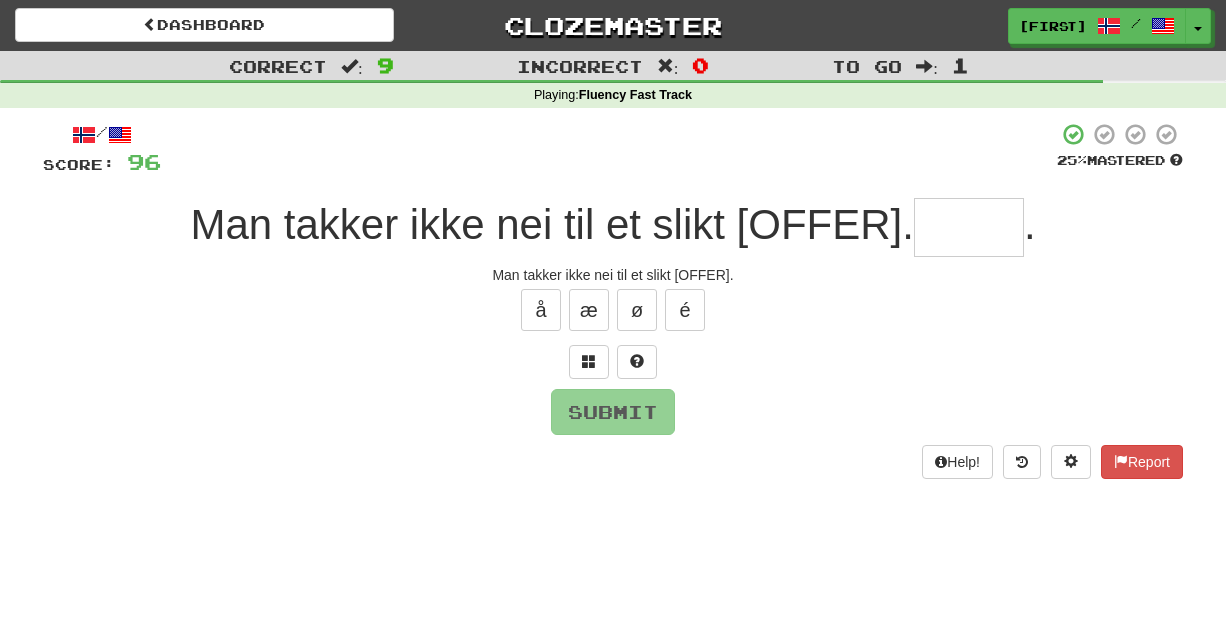 type on "*" 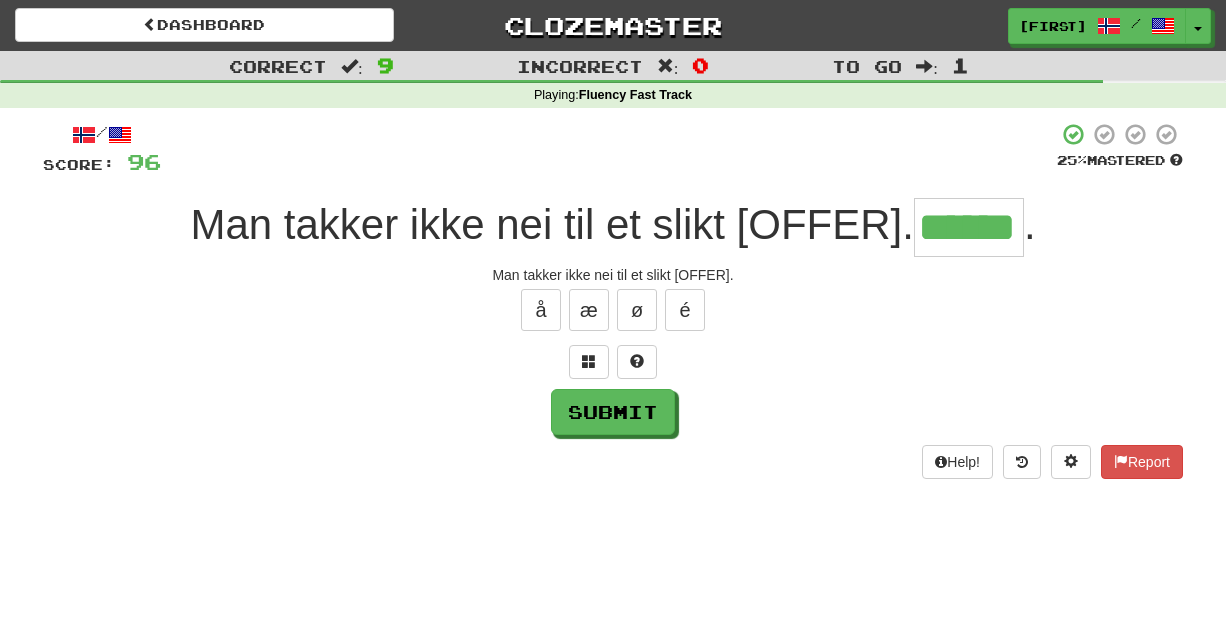 type on "******" 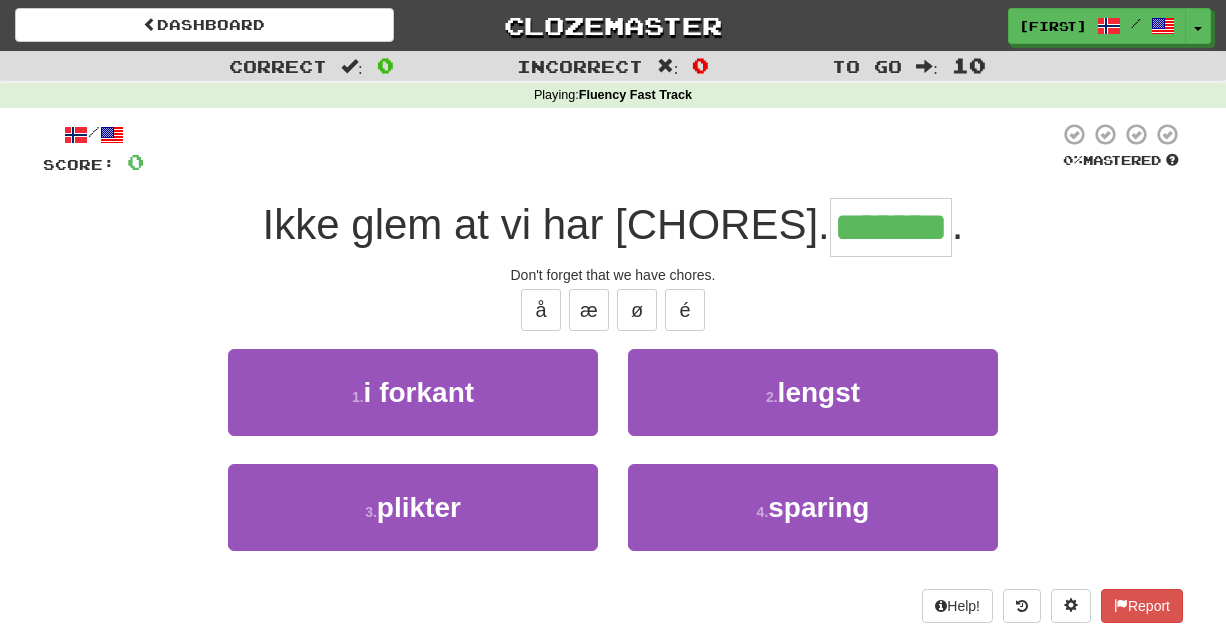 type on "*******" 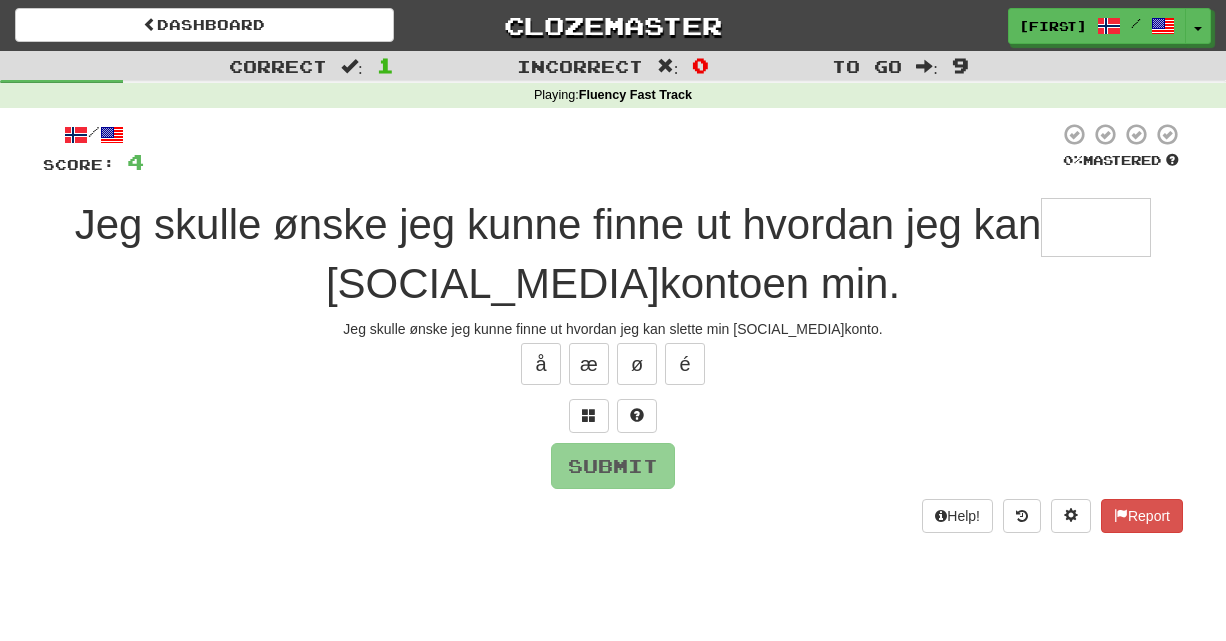 type on "*" 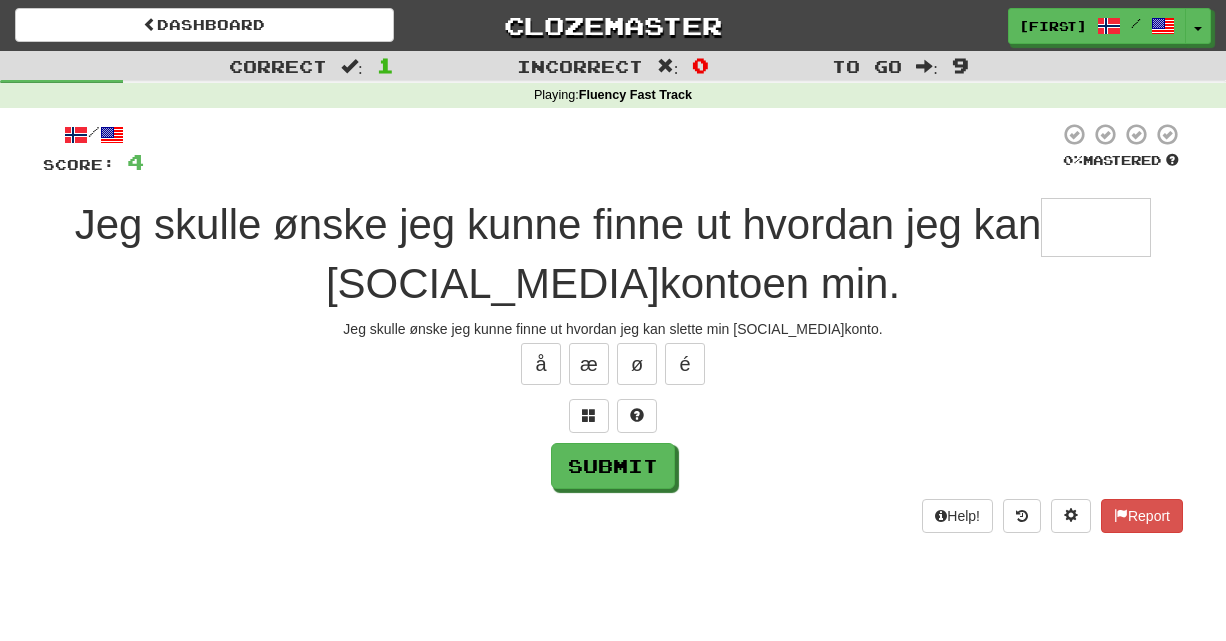 type on "*" 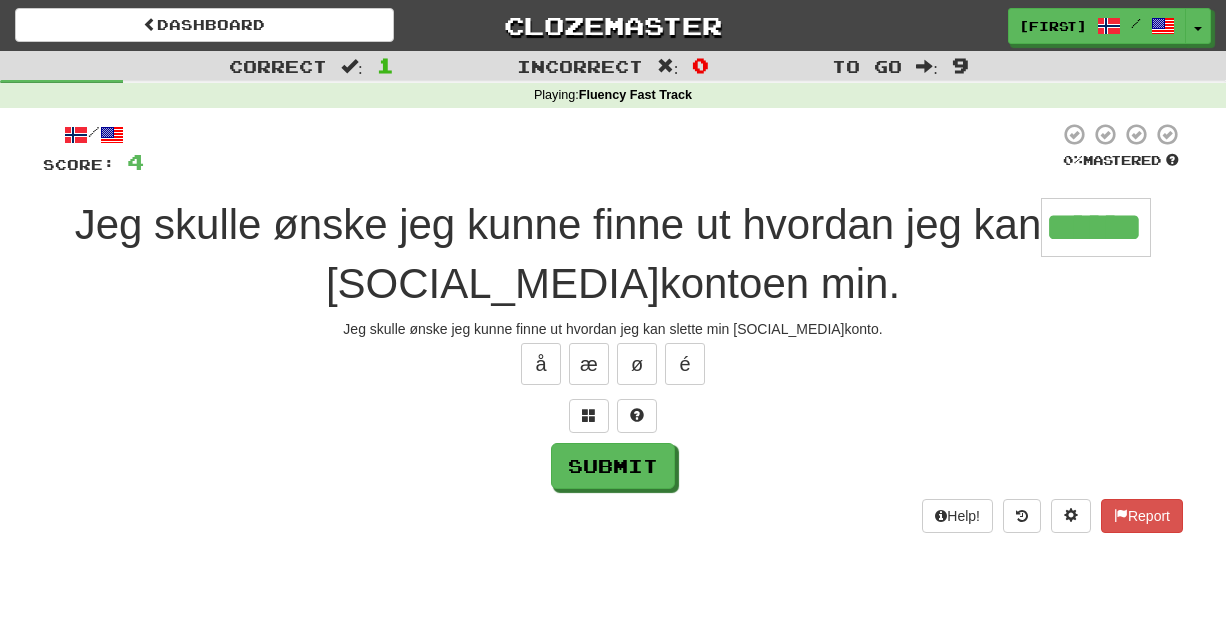 type on "******" 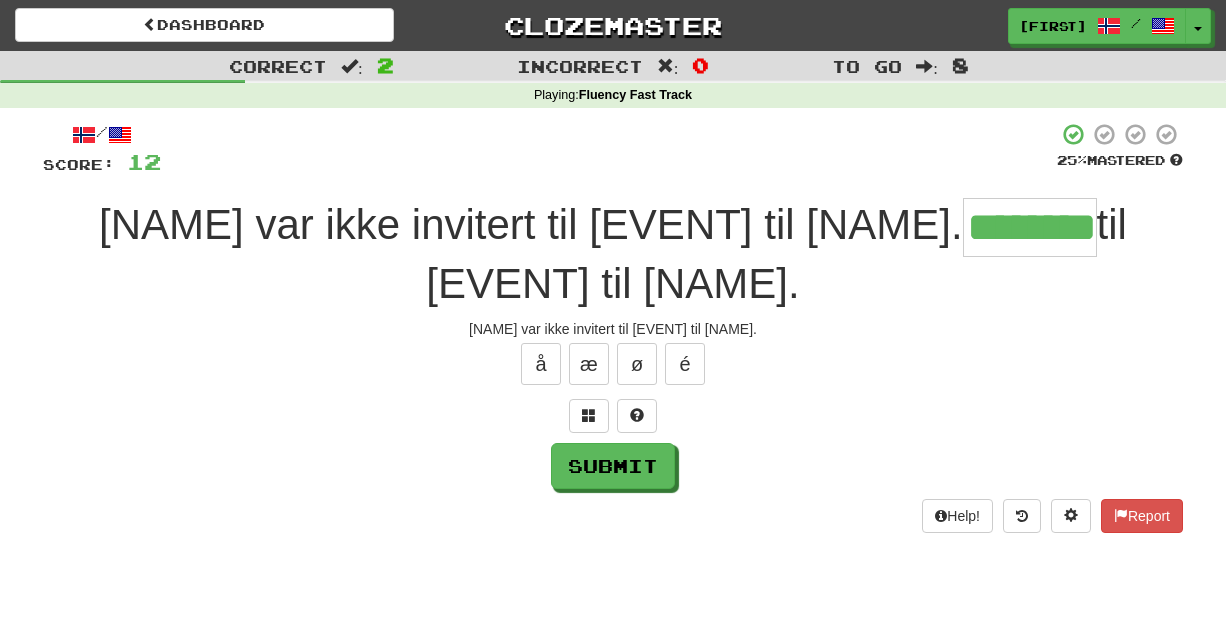type on "********" 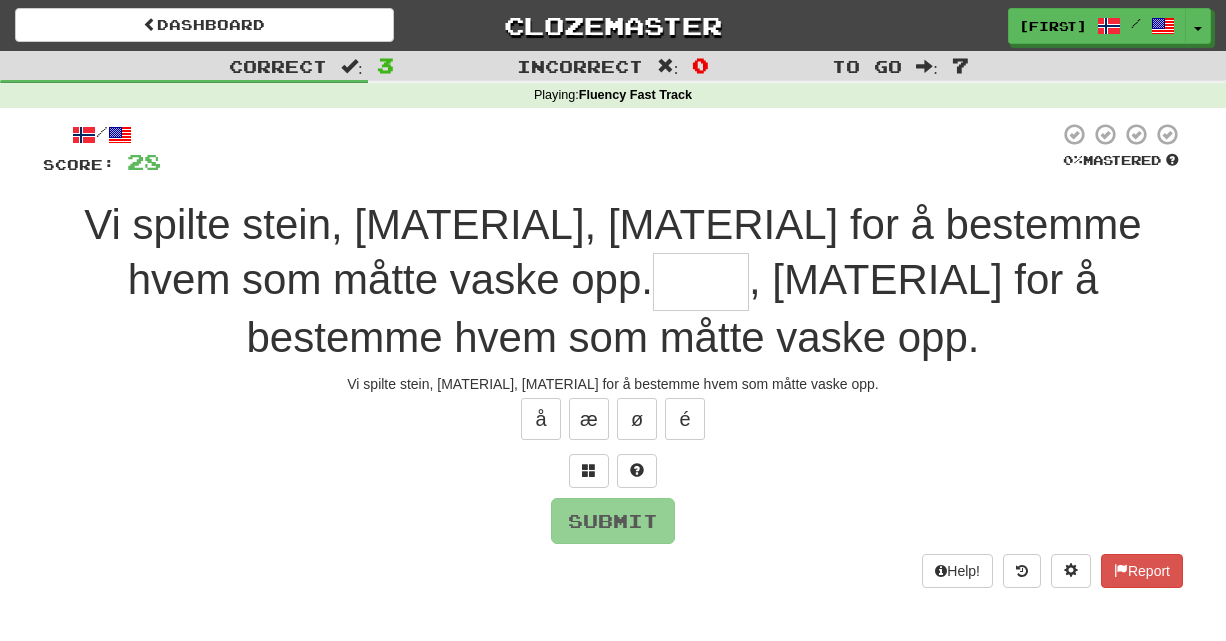 type on "*" 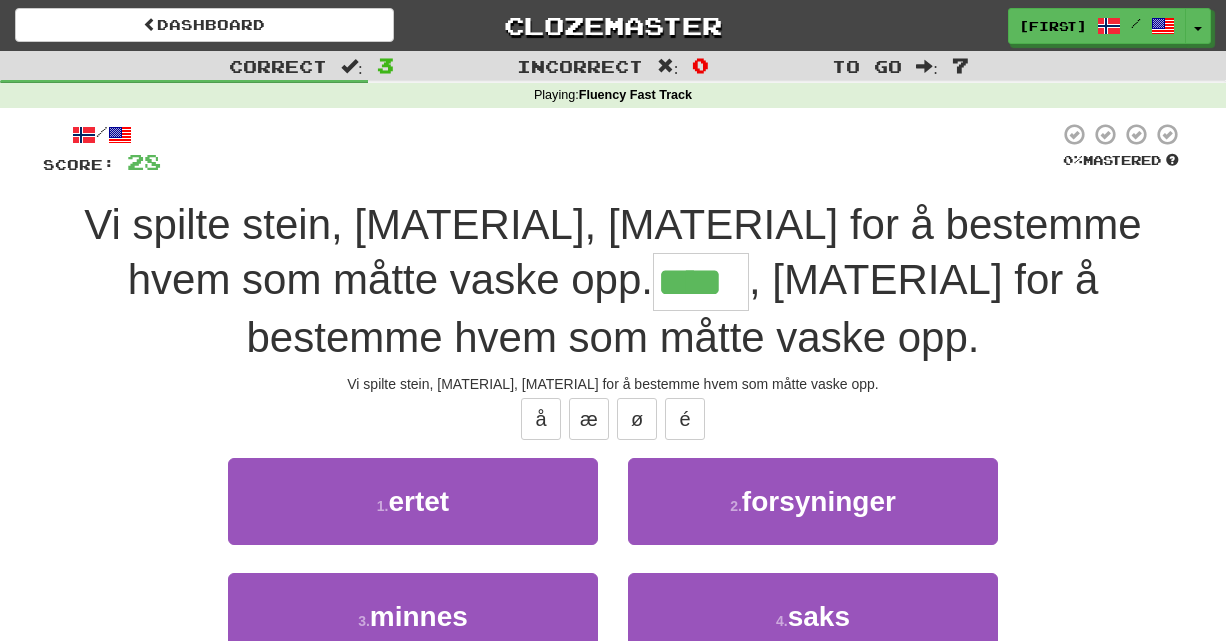 type on "****" 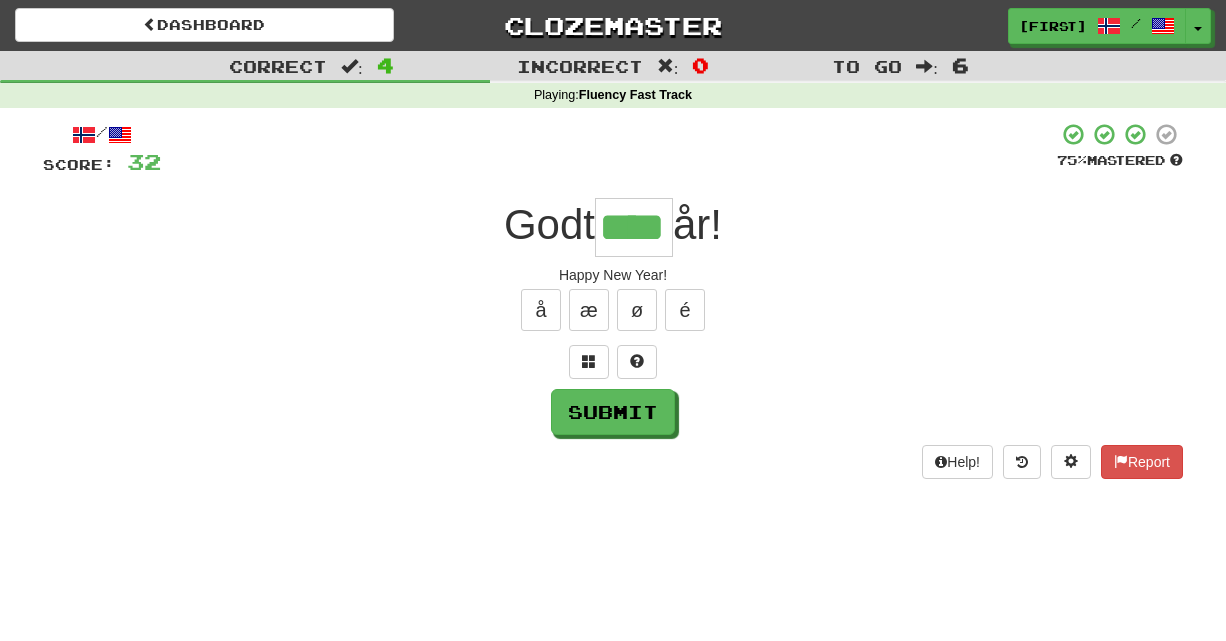 type on "****" 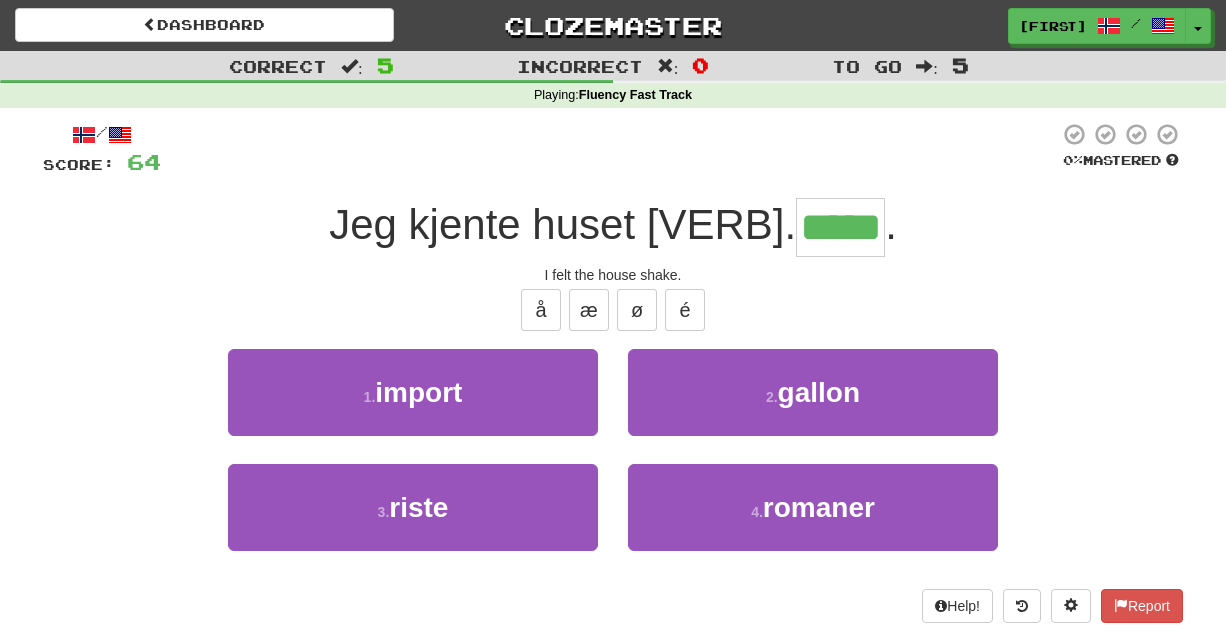 type on "*****" 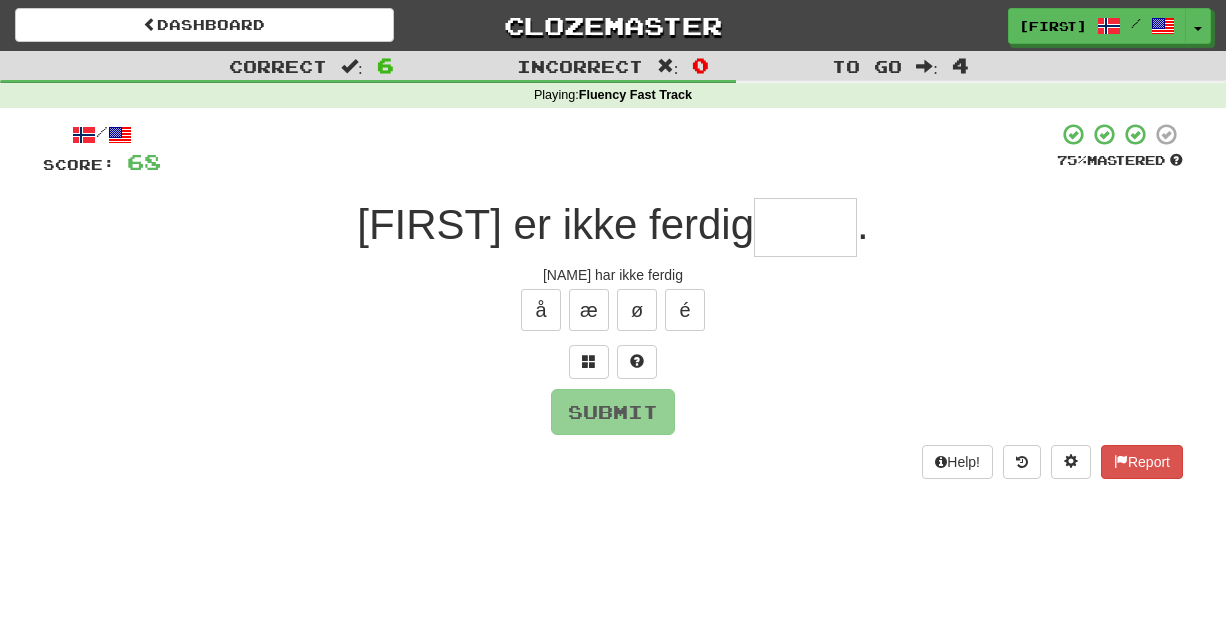 type on "*" 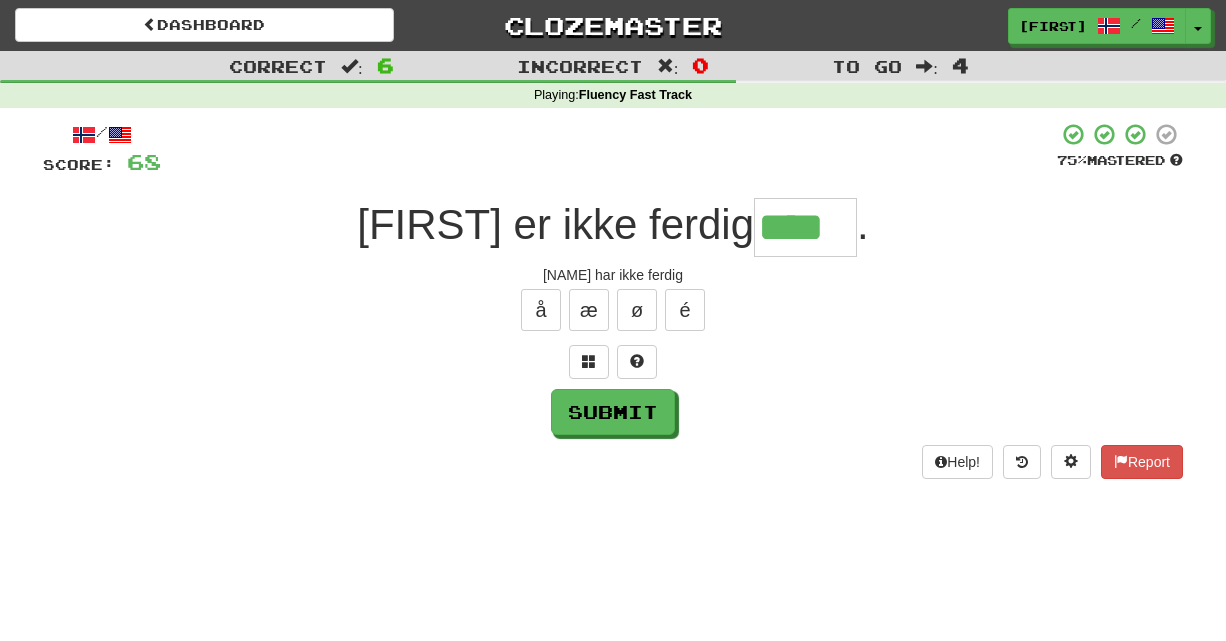 type on "****" 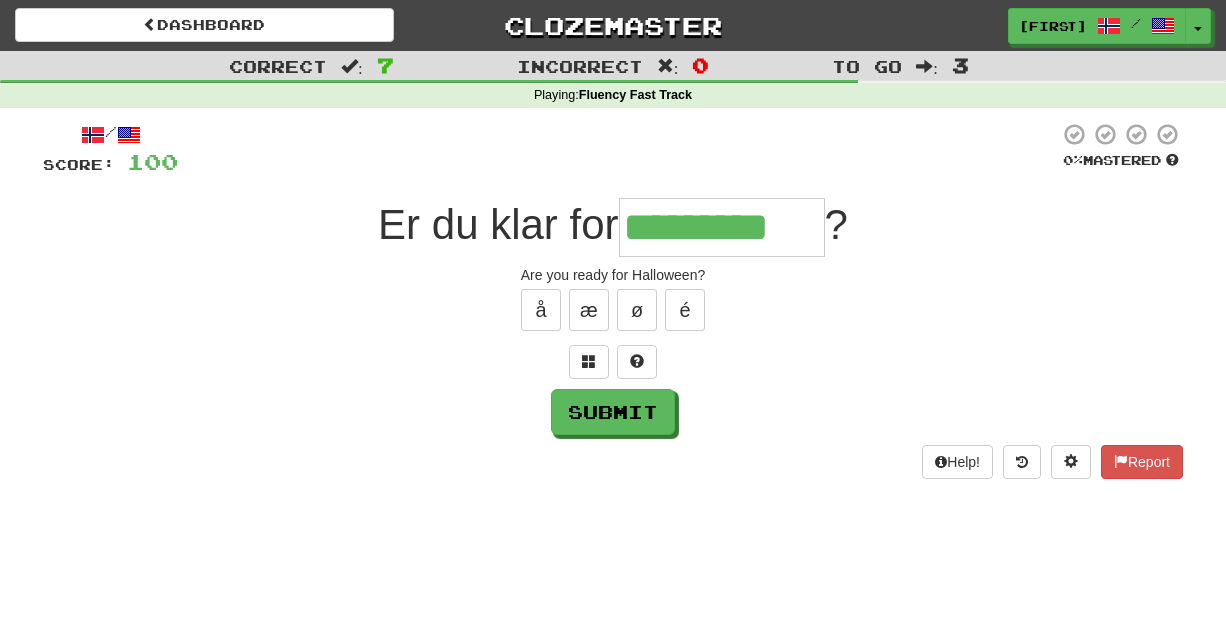 type on "*********" 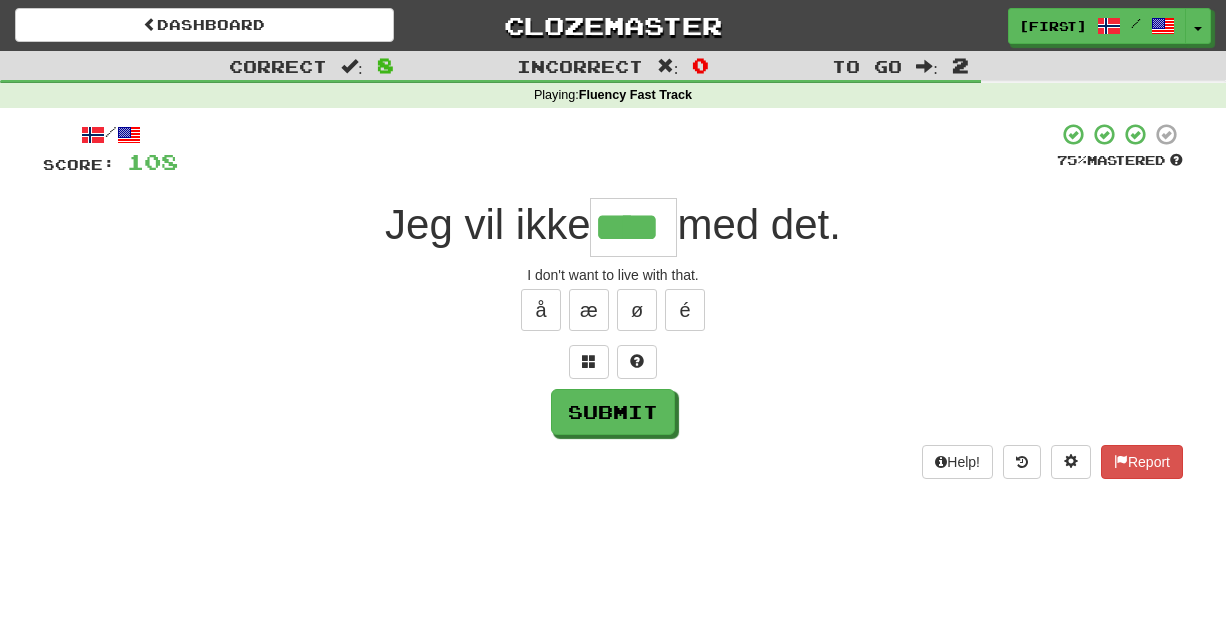type on "****" 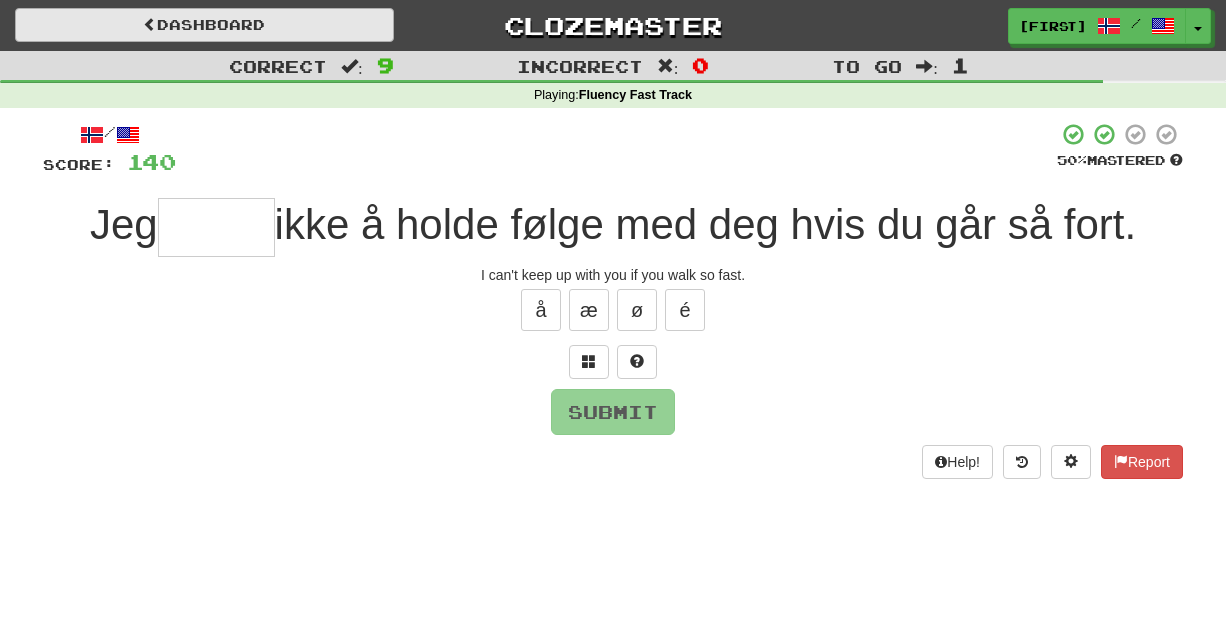 type on "*" 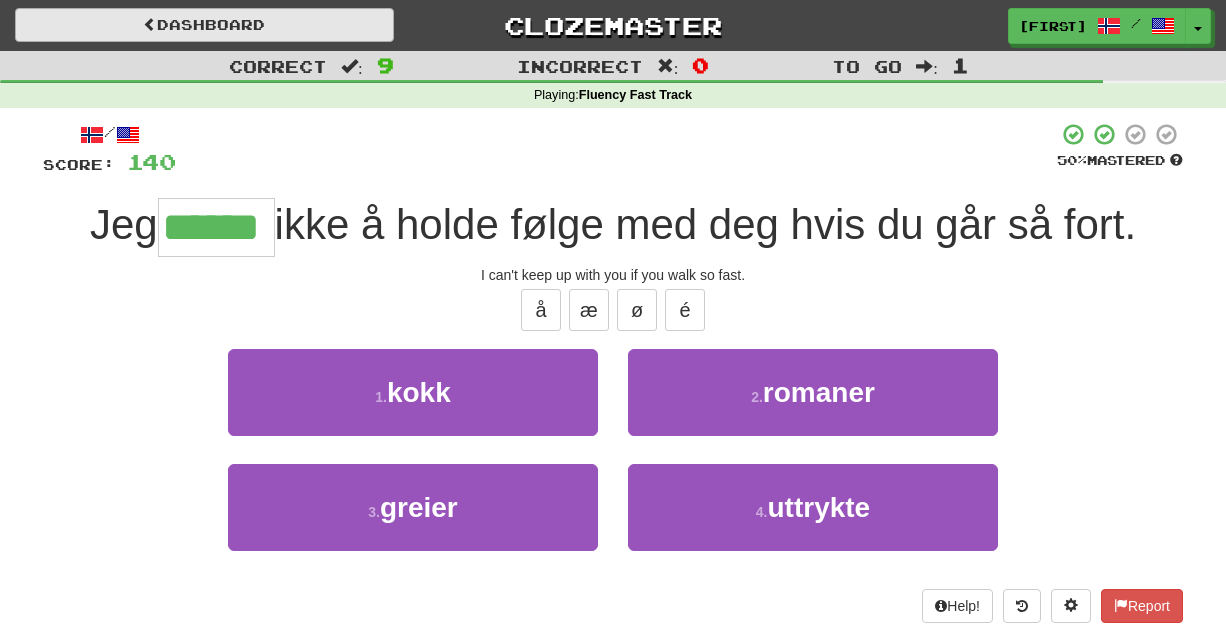 type on "******" 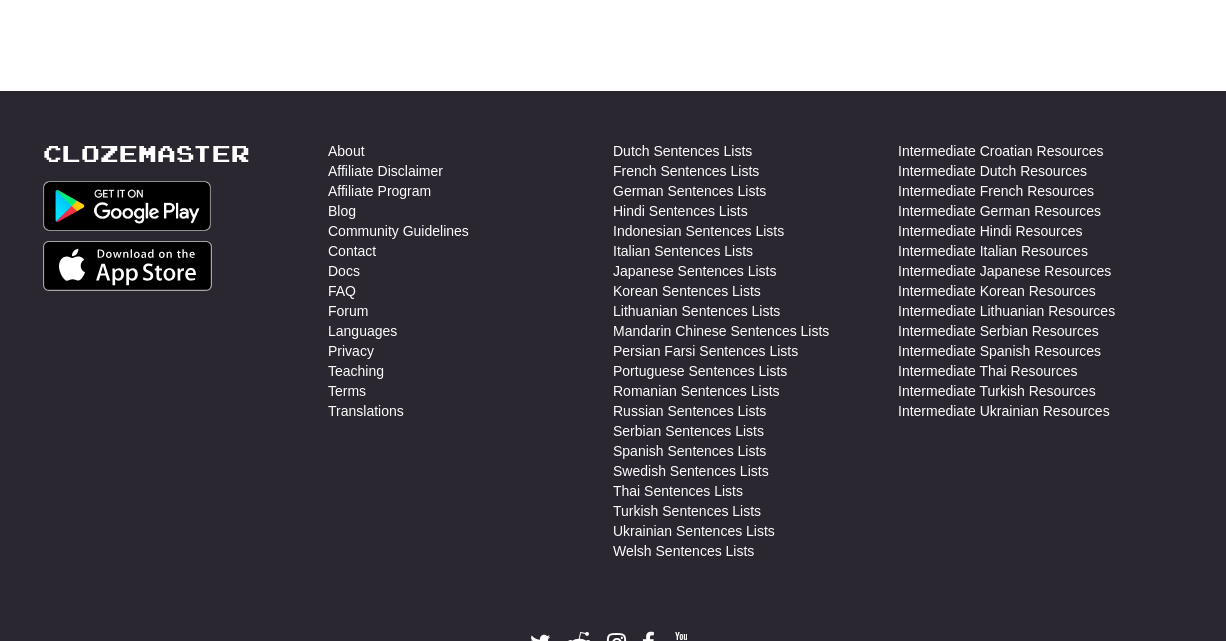scroll, scrollTop: 560, scrollLeft: 0, axis: vertical 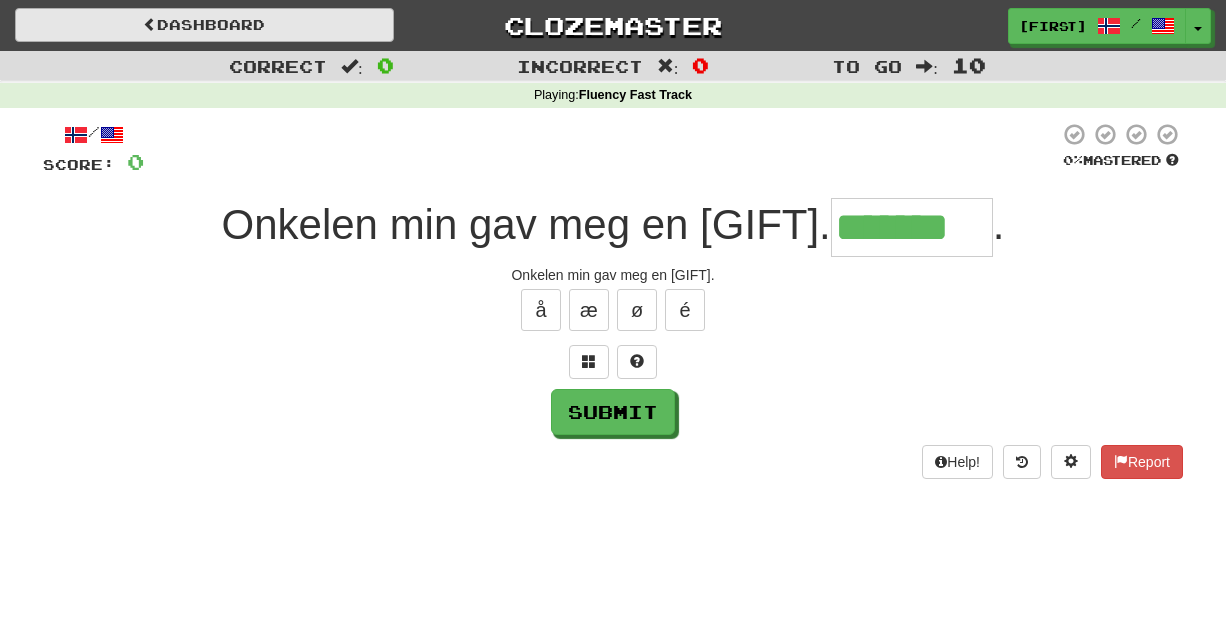 type on "*******" 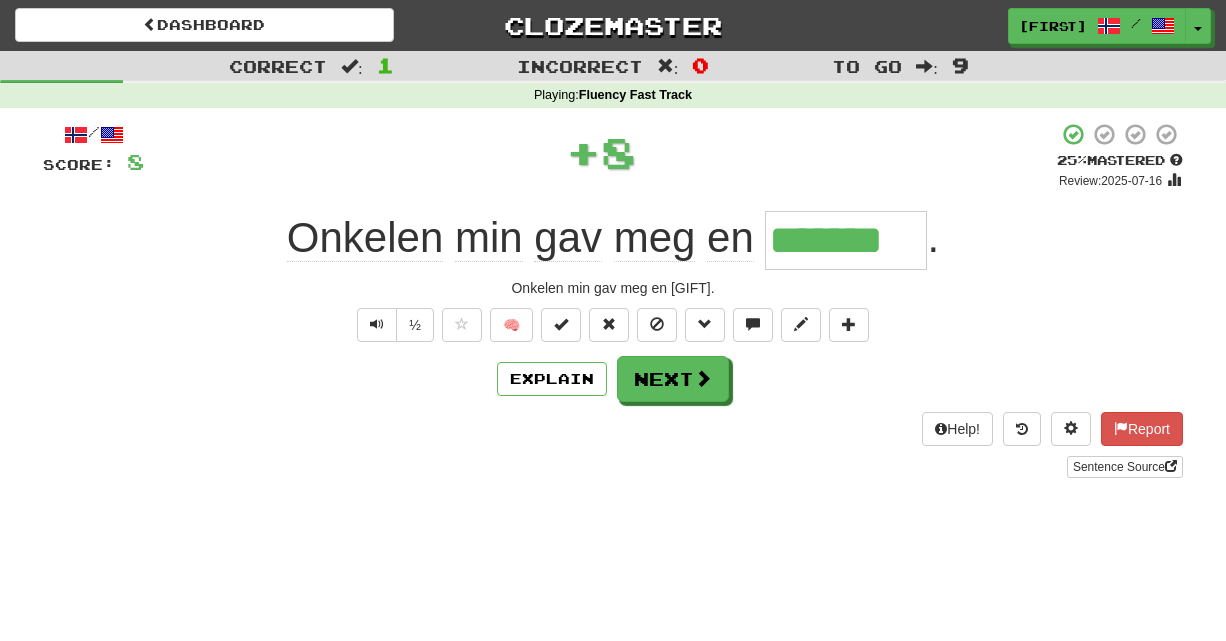 click on "½ 🧠" at bounding box center [613, 325] 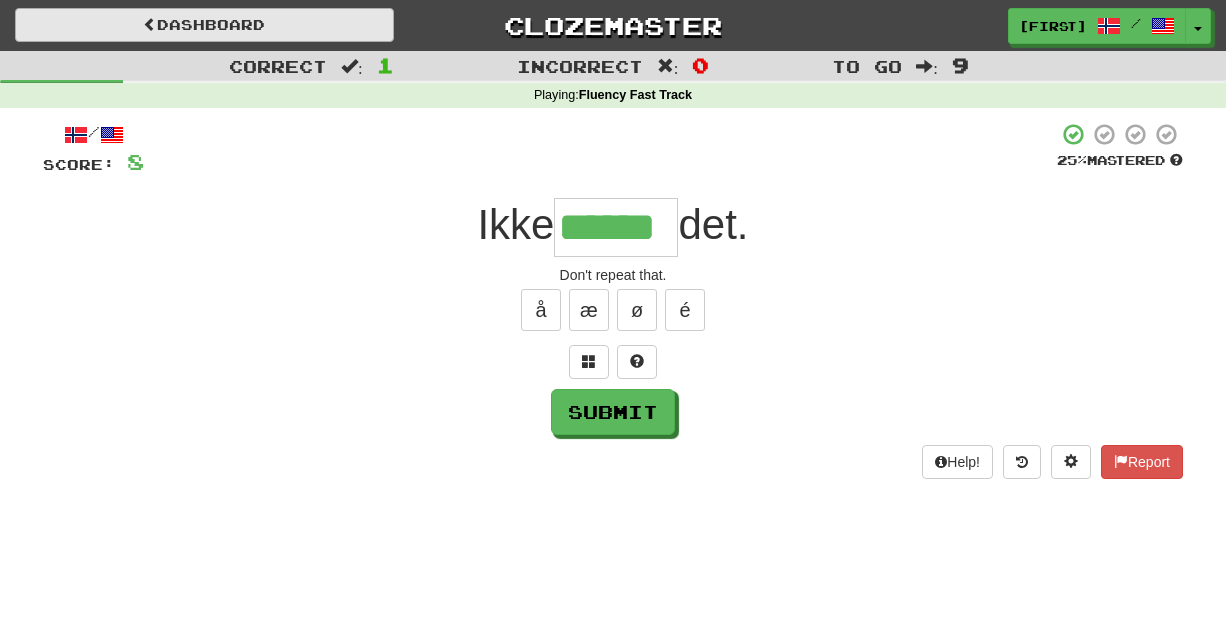 type on "******" 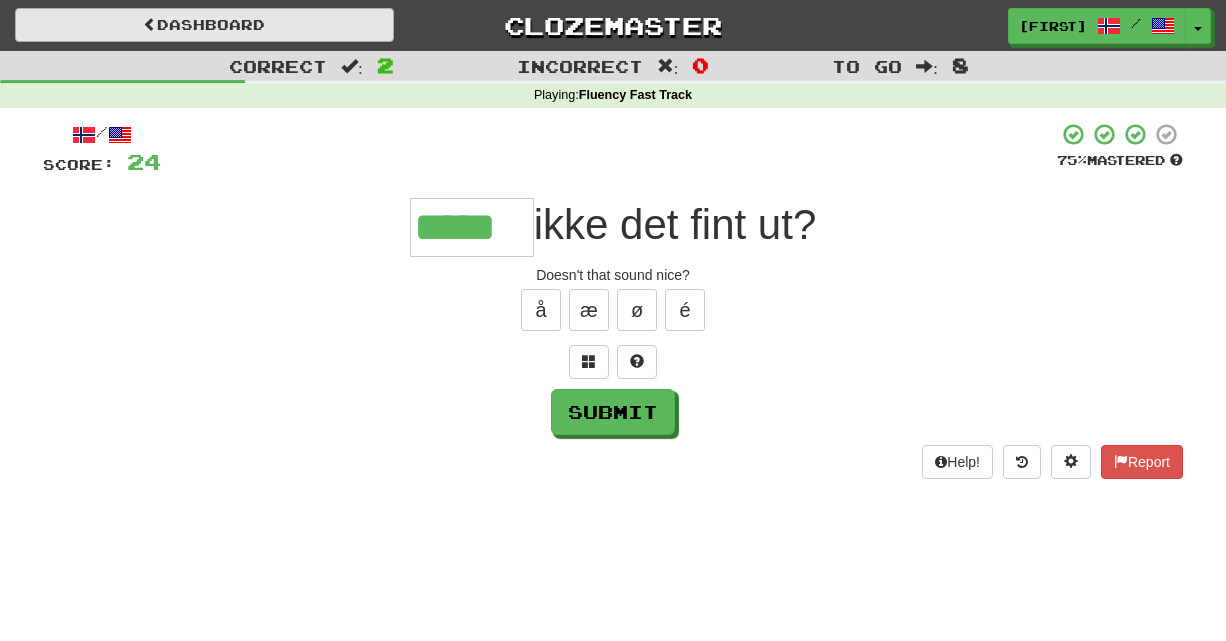 type on "*****" 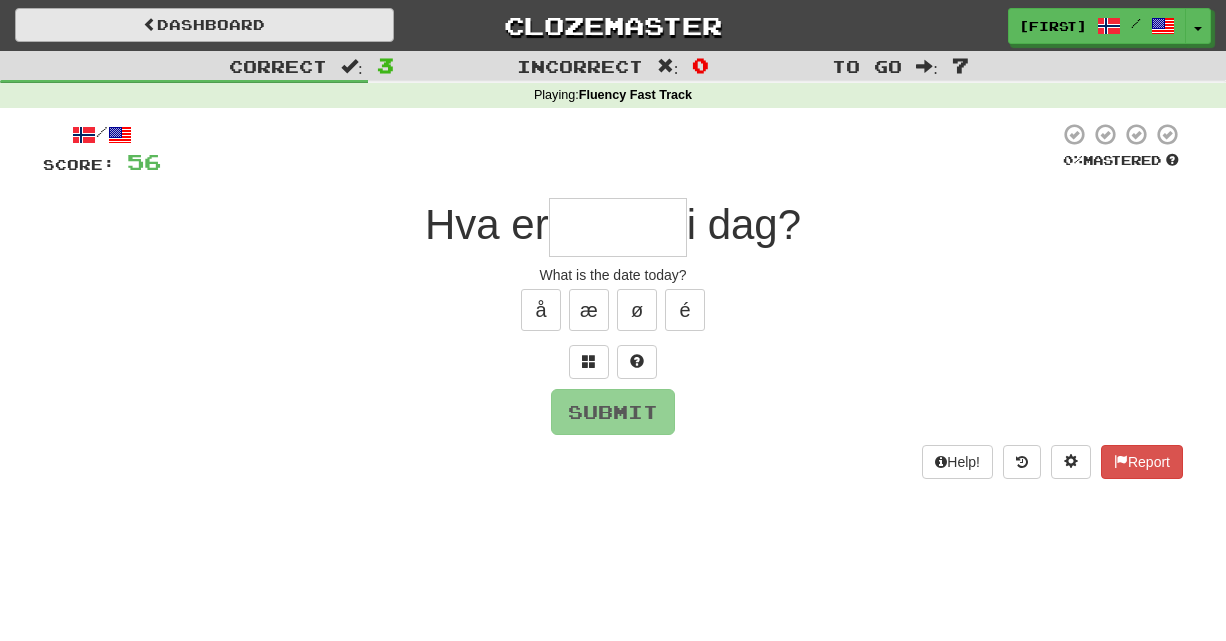 type on "*" 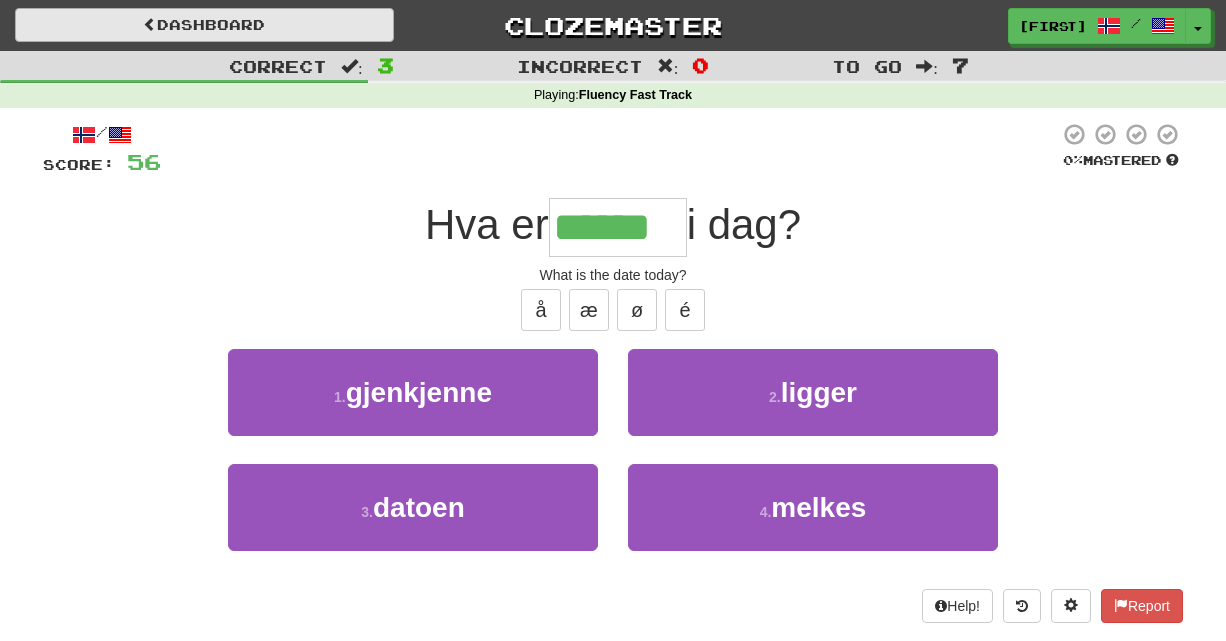 type on "******" 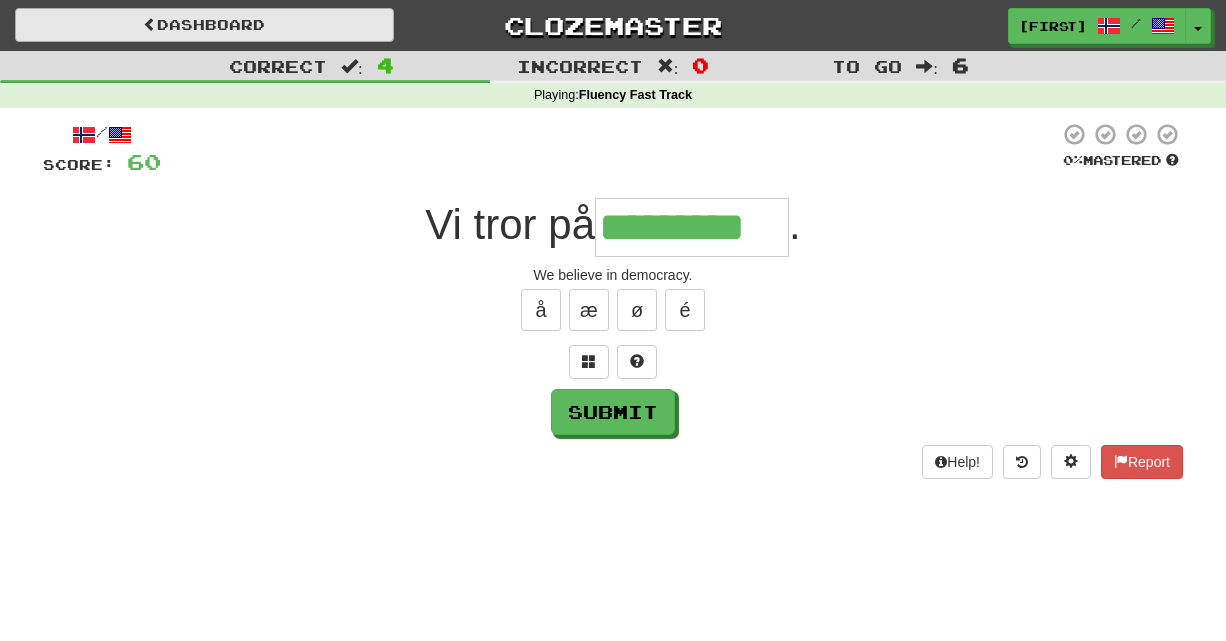 type on "*********" 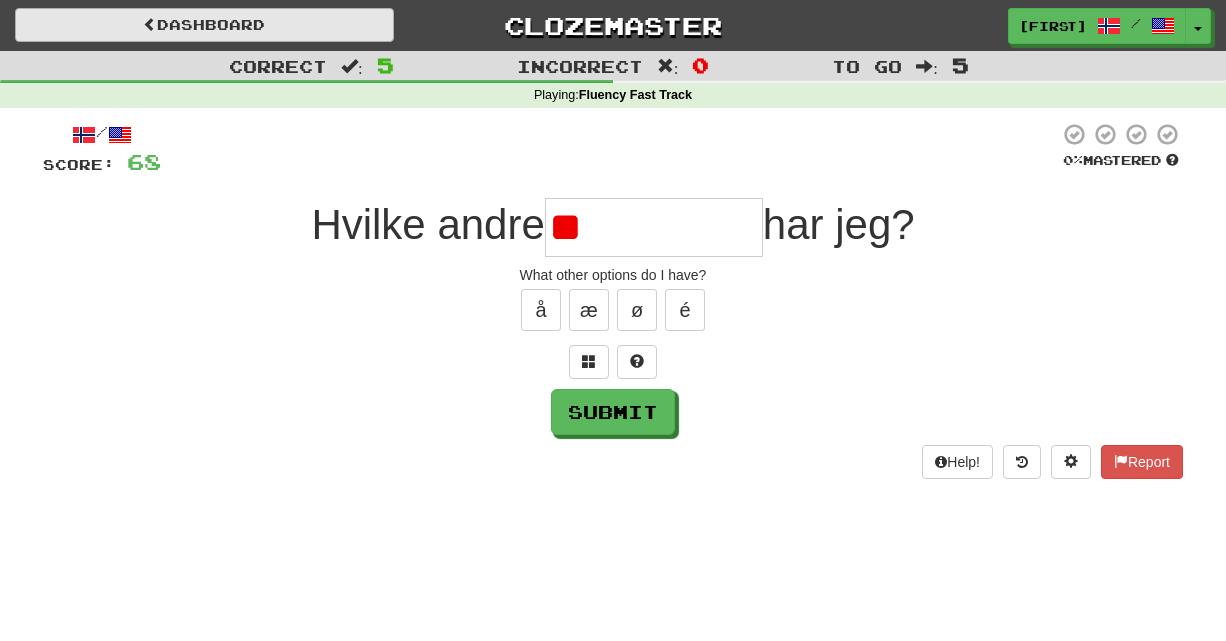 type on "*" 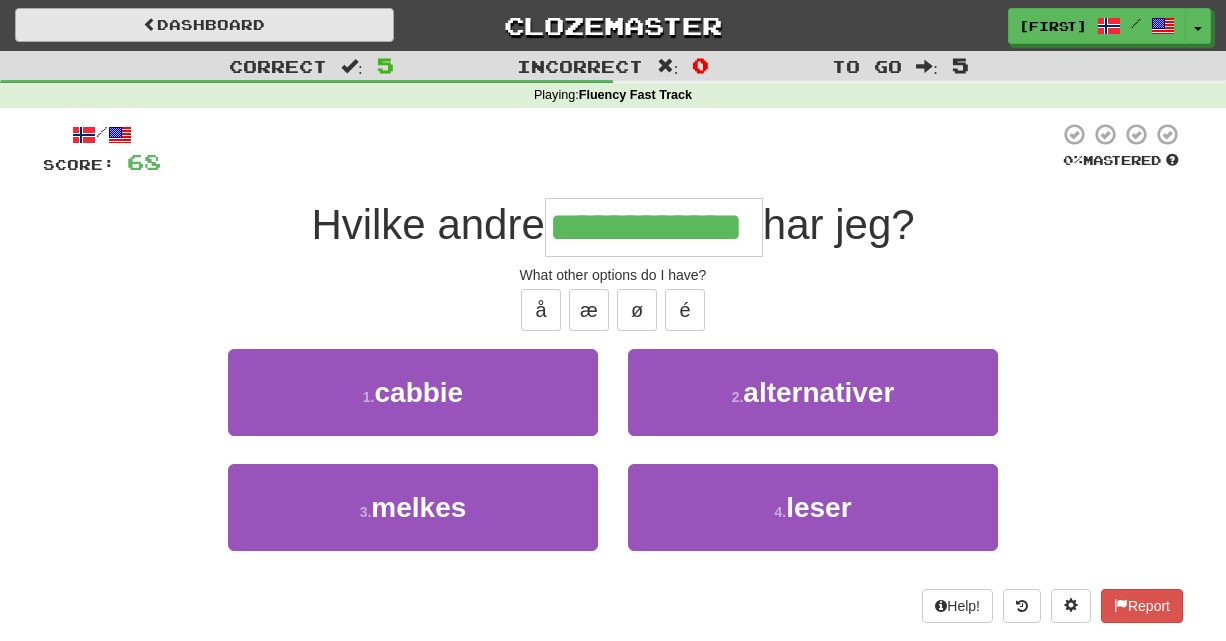 type on "**********" 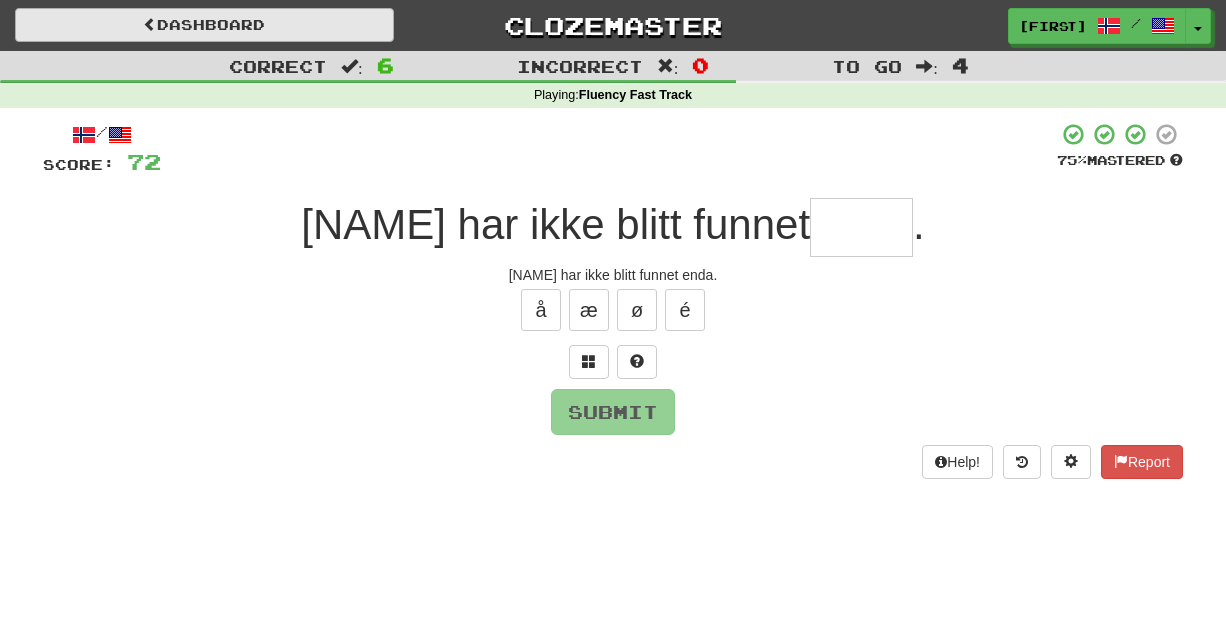 type on "*" 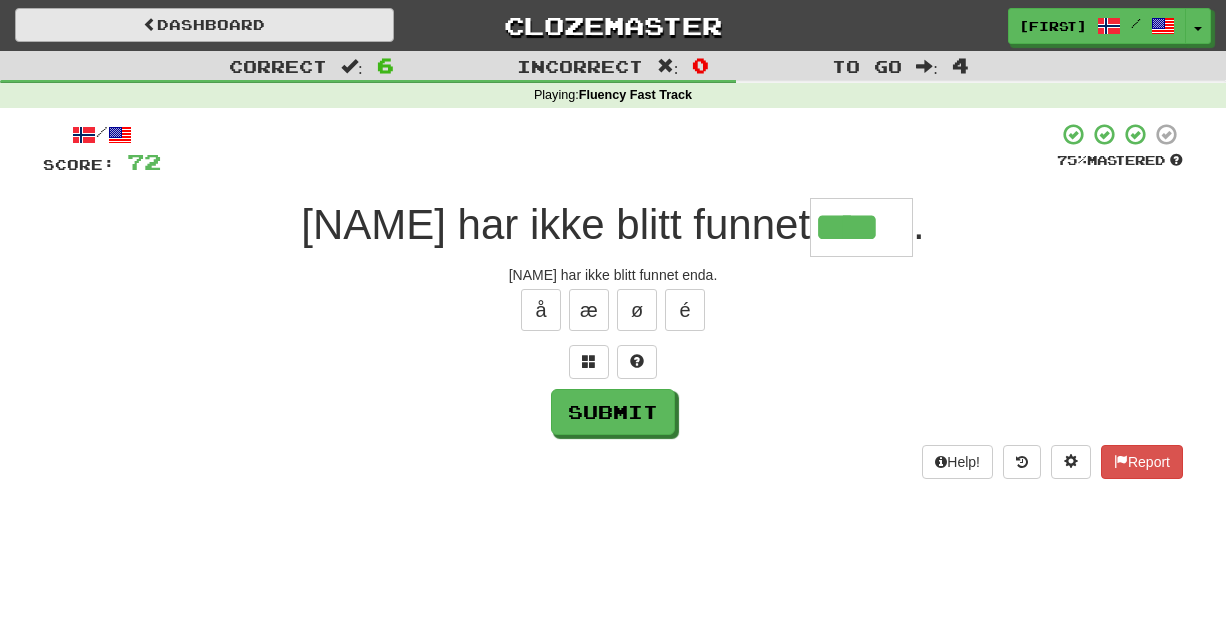 type on "****" 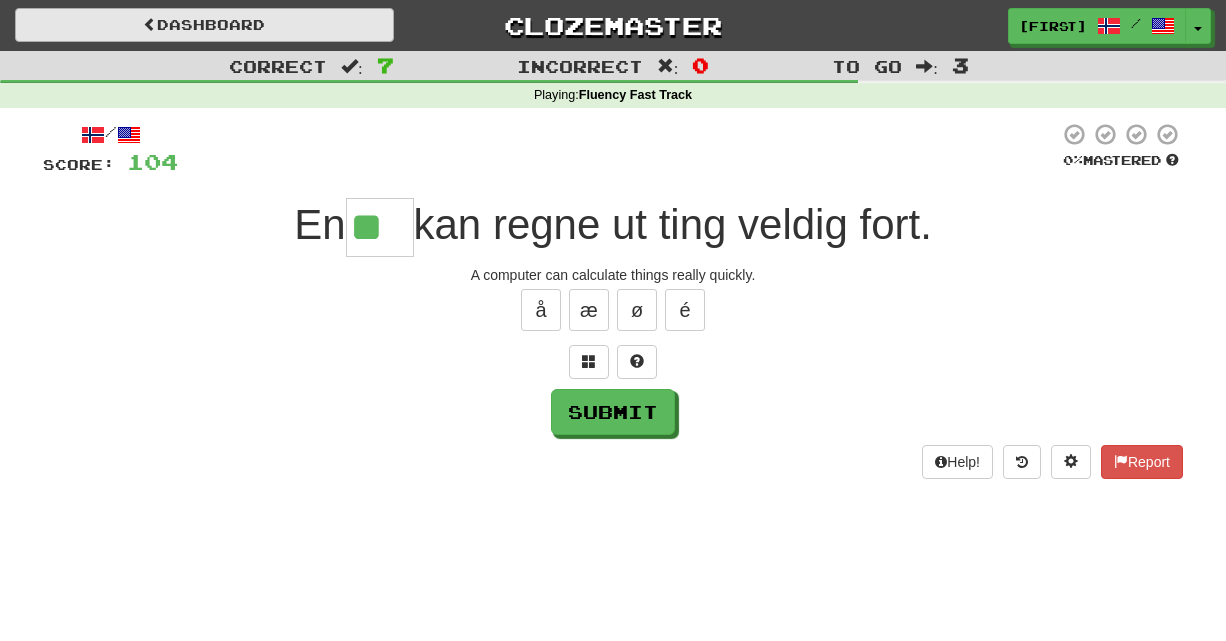 type on "**" 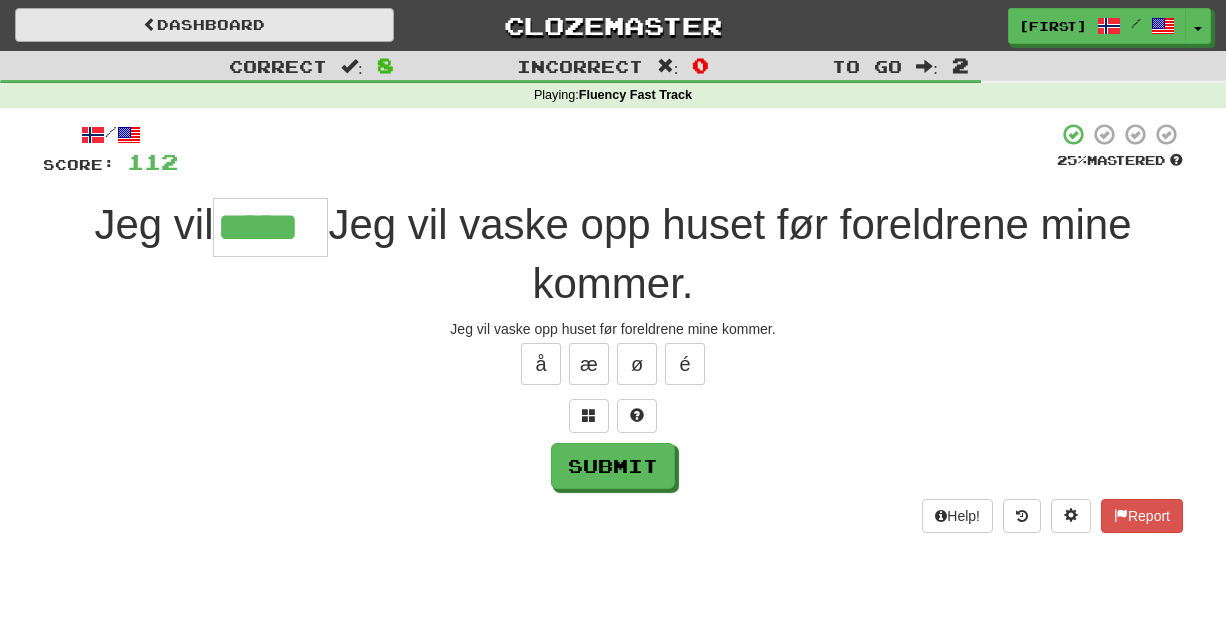 type on "*****" 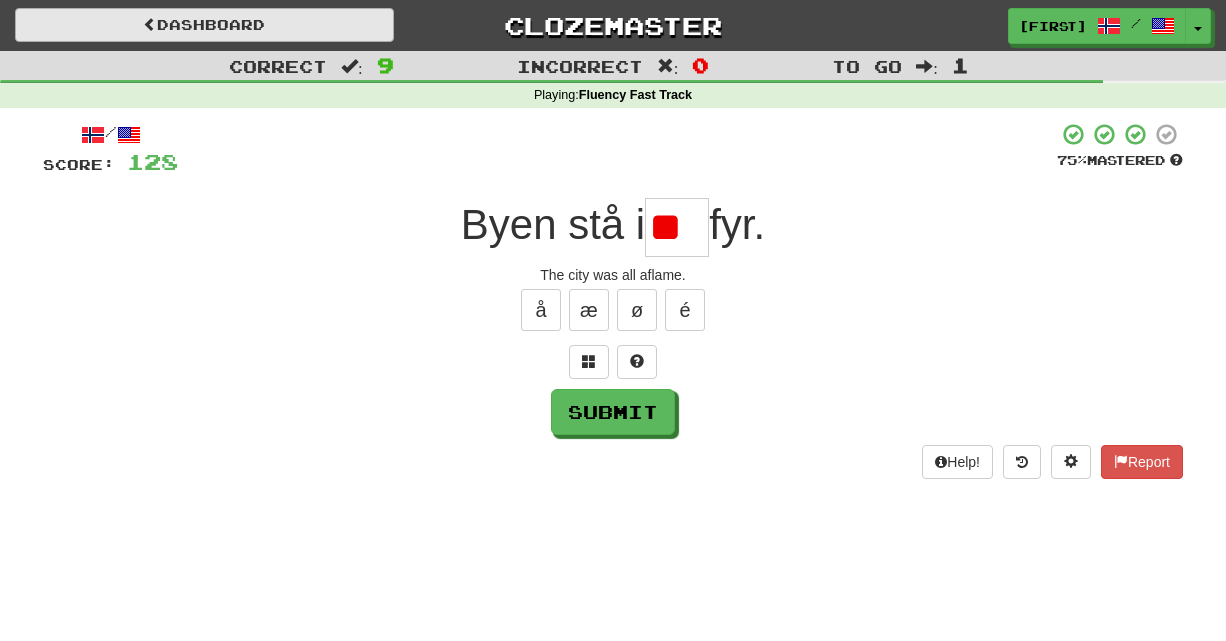 type on "*" 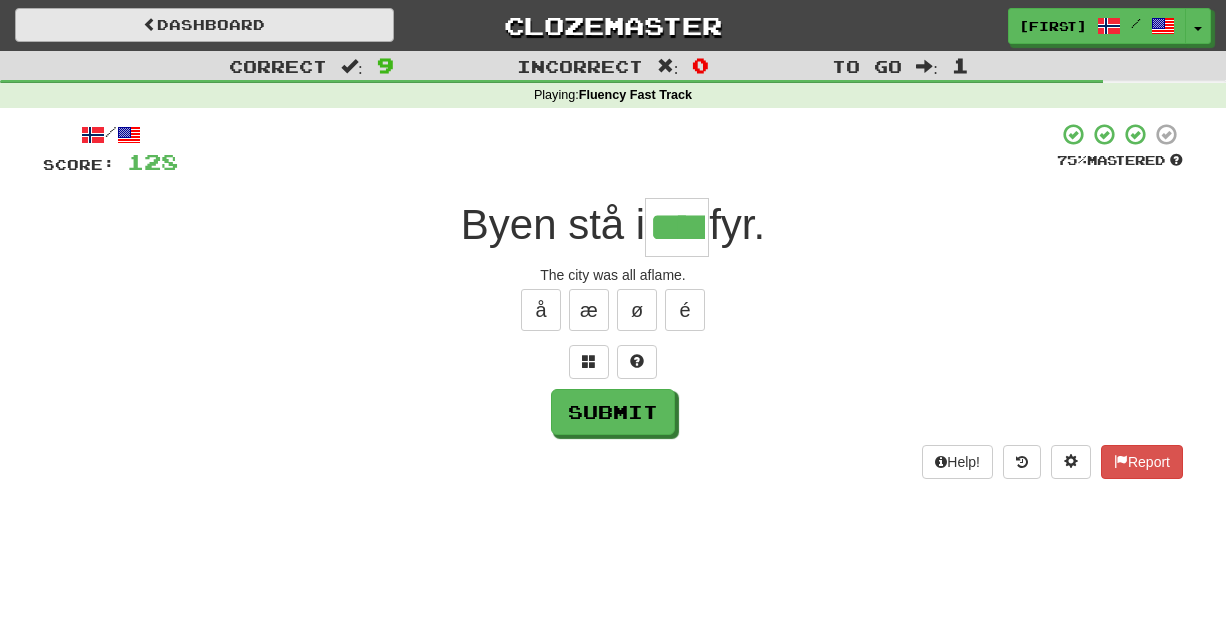 type on "****" 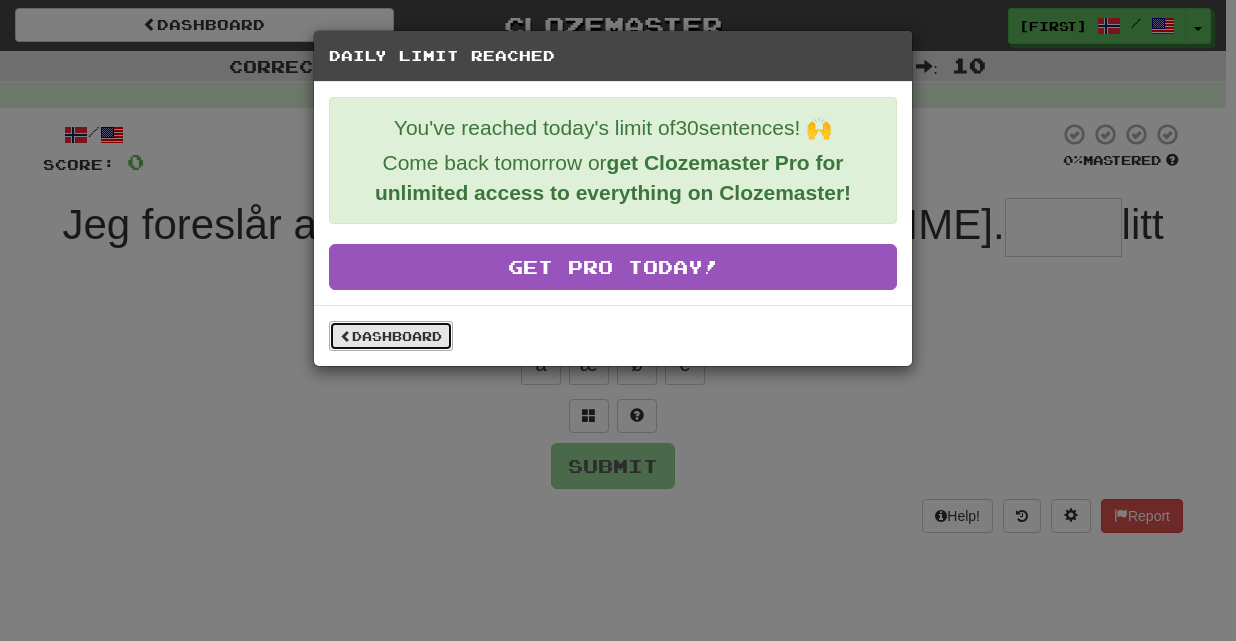 click on "Dashboard" at bounding box center (391, 336) 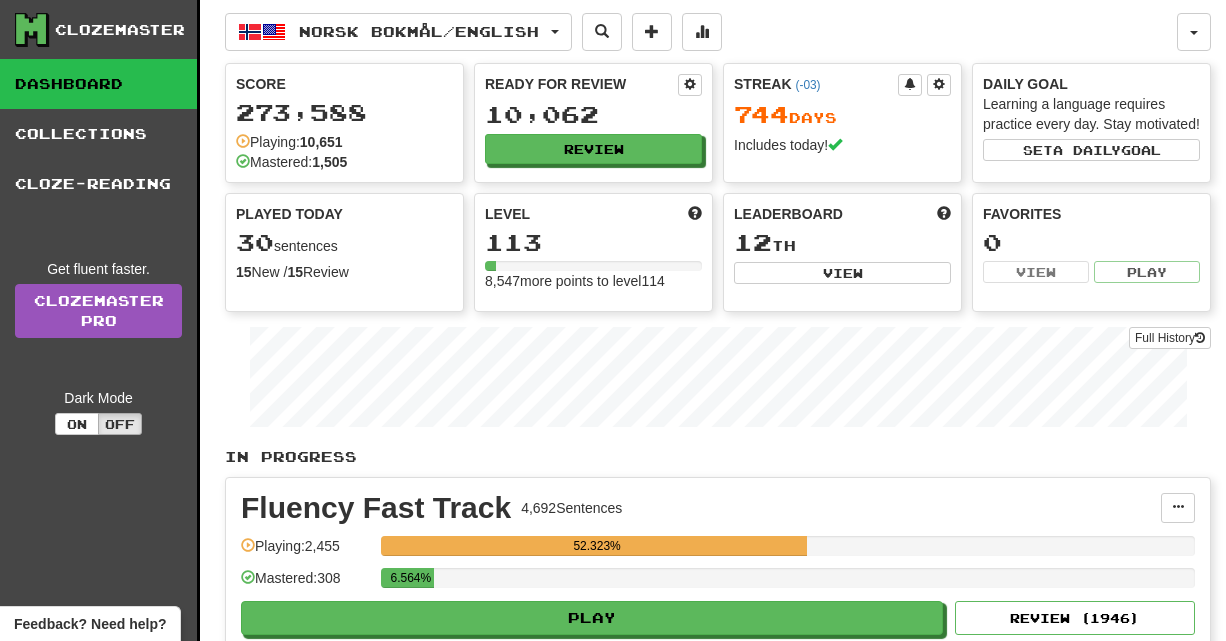 scroll, scrollTop: 0, scrollLeft: 0, axis: both 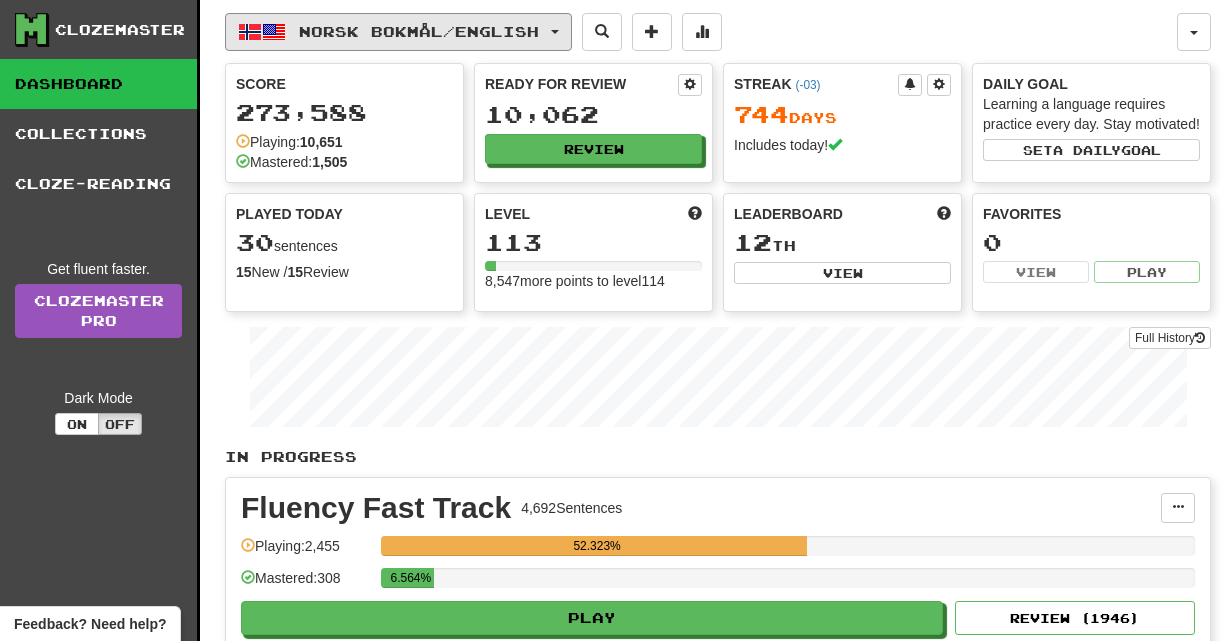 click on "Norsk bokmål  /  English" at bounding box center (419, 31) 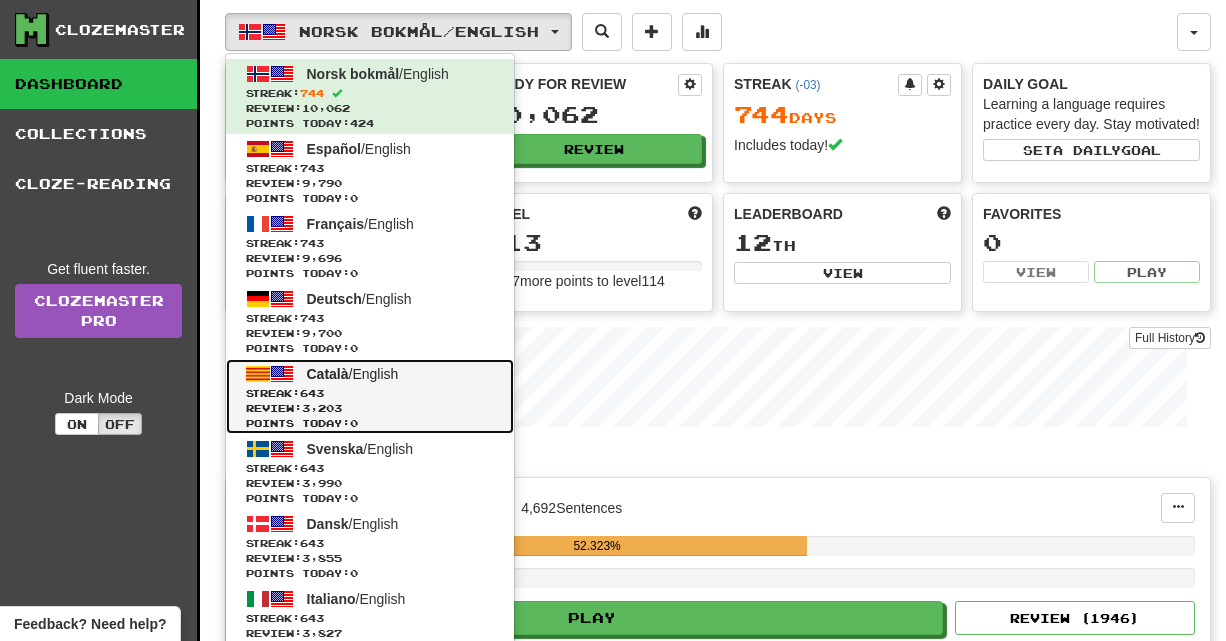 click on "Streak:  643" at bounding box center [370, 393] 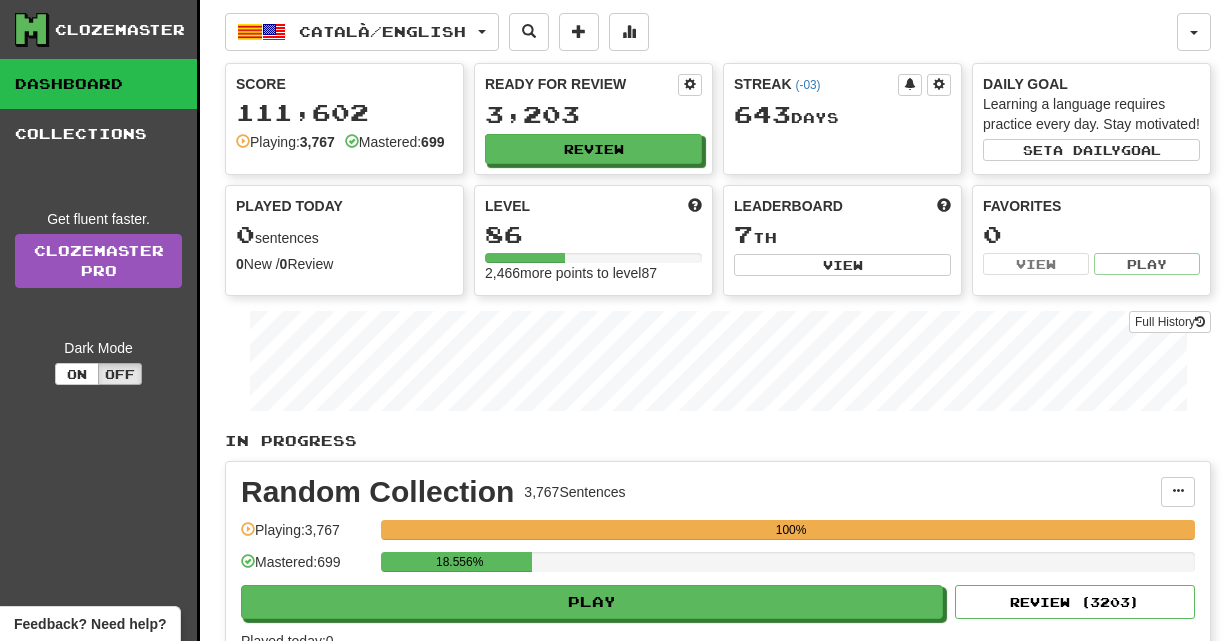 scroll, scrollTop: 0, scrollLeft: 0, axis: both 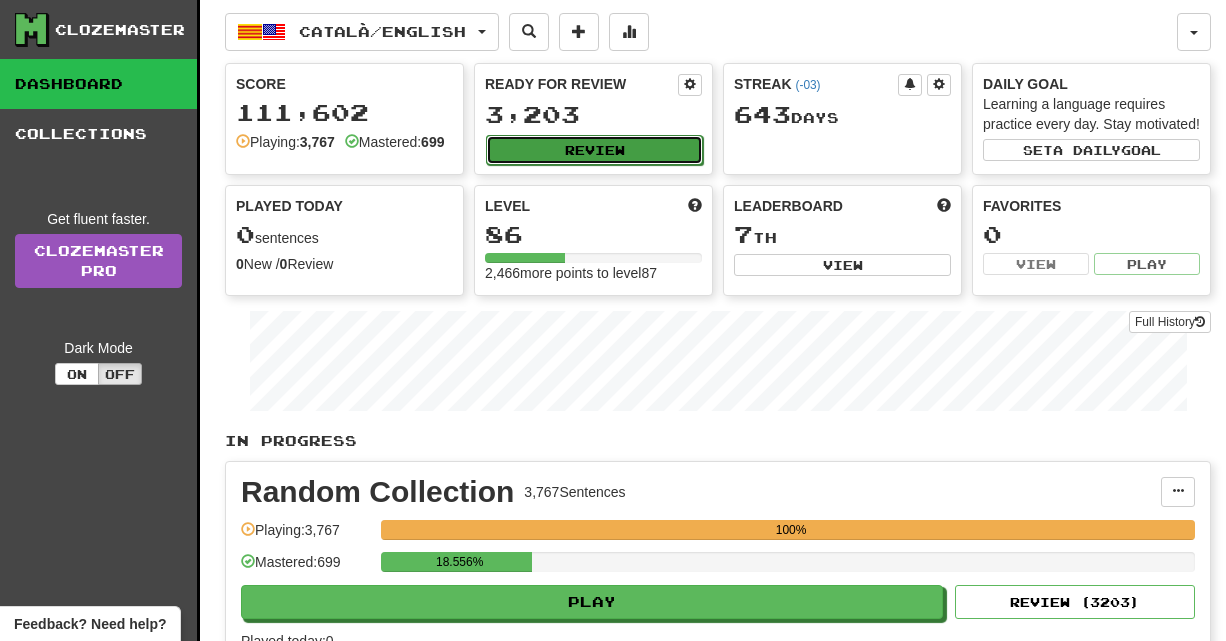 click on "Review" at bounding box center [594, 150] 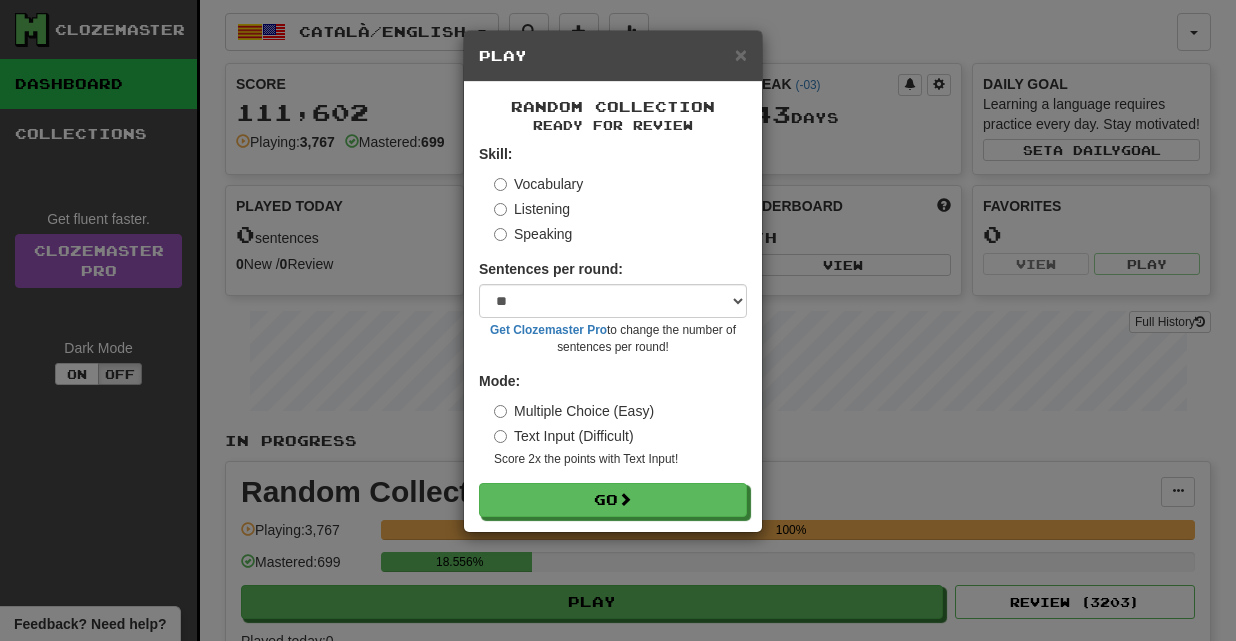 click on "× Play Random Collection Ready for Review Skill: Vocabulary Listening Speaking Sentences per round: * ** ** ** ** ** *** ******** Get Clozemaster Pro  to change the number of sentences per round! Mode: Multiple Choice (Easy) Text Input (Difficult) Score 2x the points with Text Input ! Go" at bounding box center (618, 320) 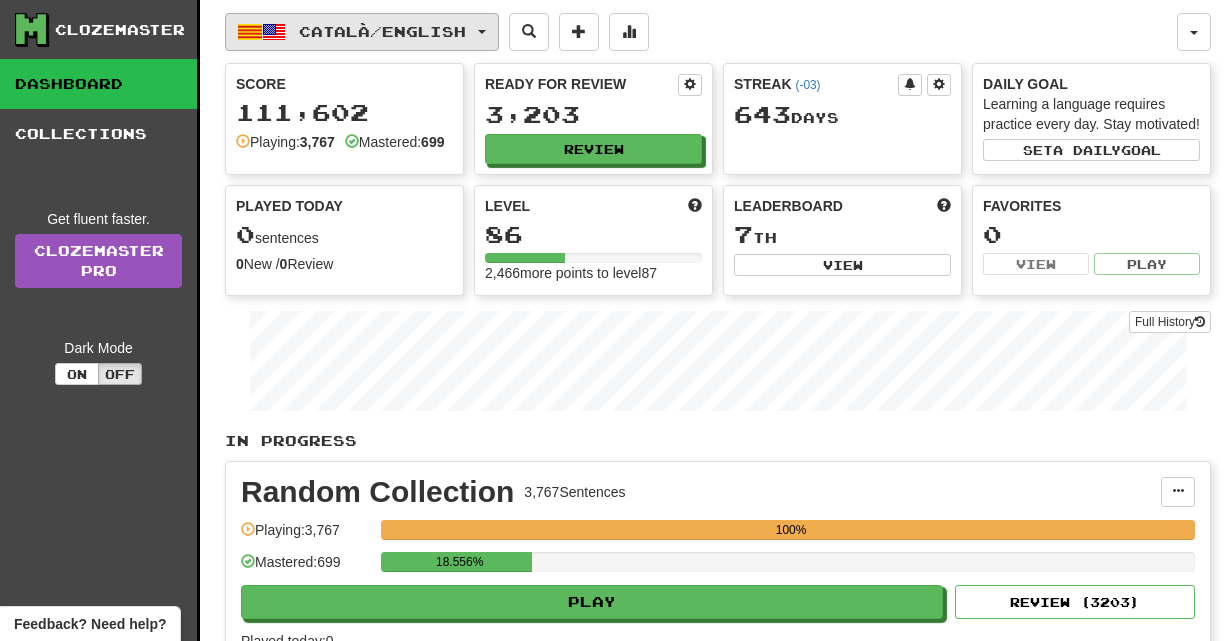 click on "Català  /  English" at bounding box center [382, 31] 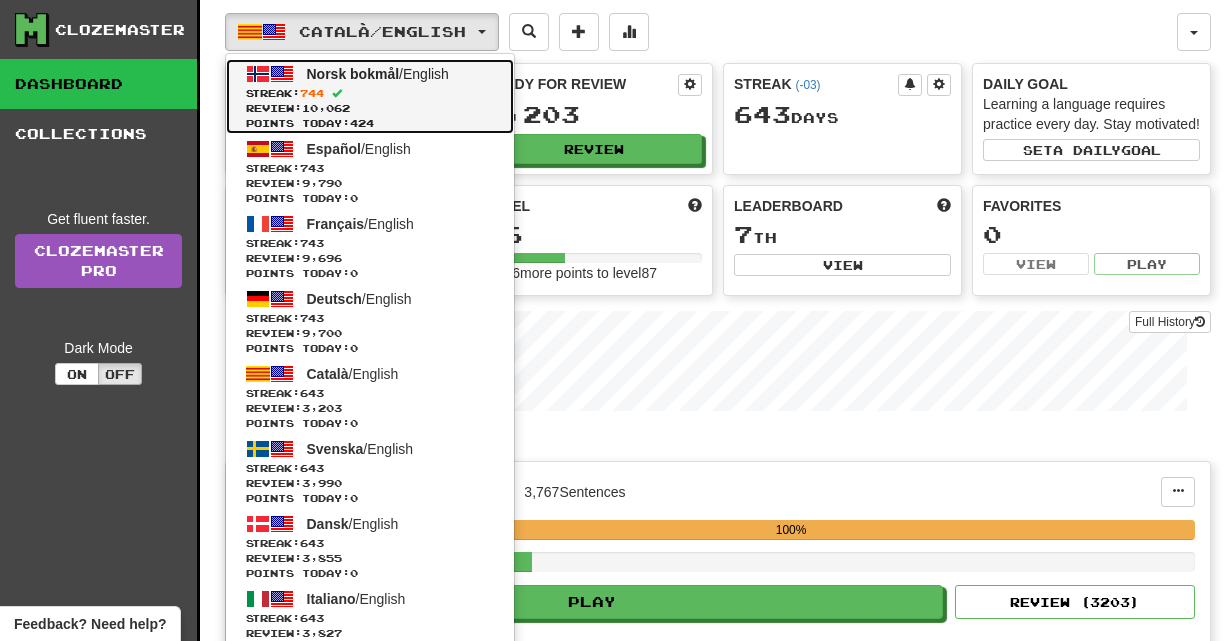 click on "Review:  10,062" at bounding box center [370, 108] 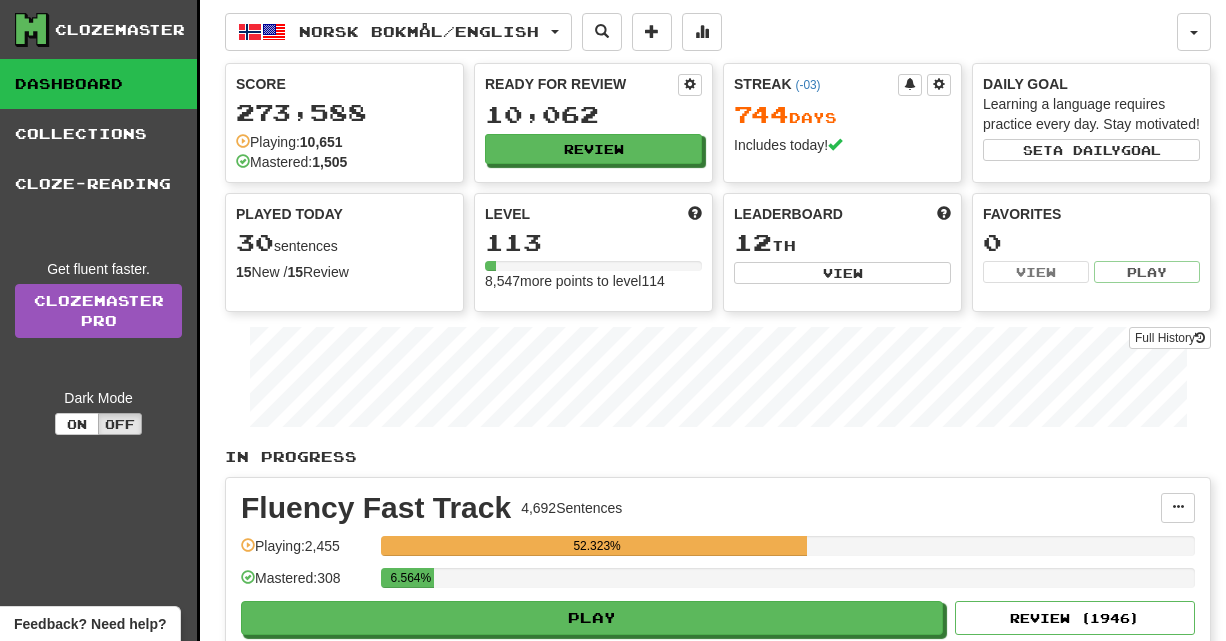 scroll, scrollTop: 0, scrollLeft: 0, axis: both 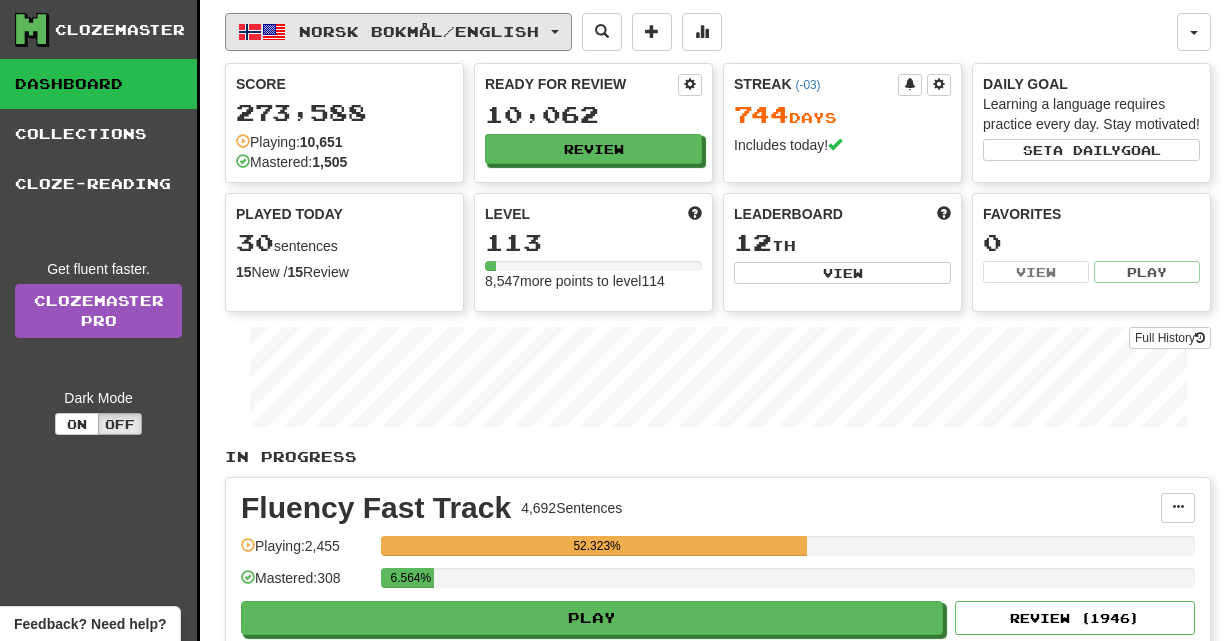 click on "Norsk bokmål  /  English" at bounding box center [419, 31] 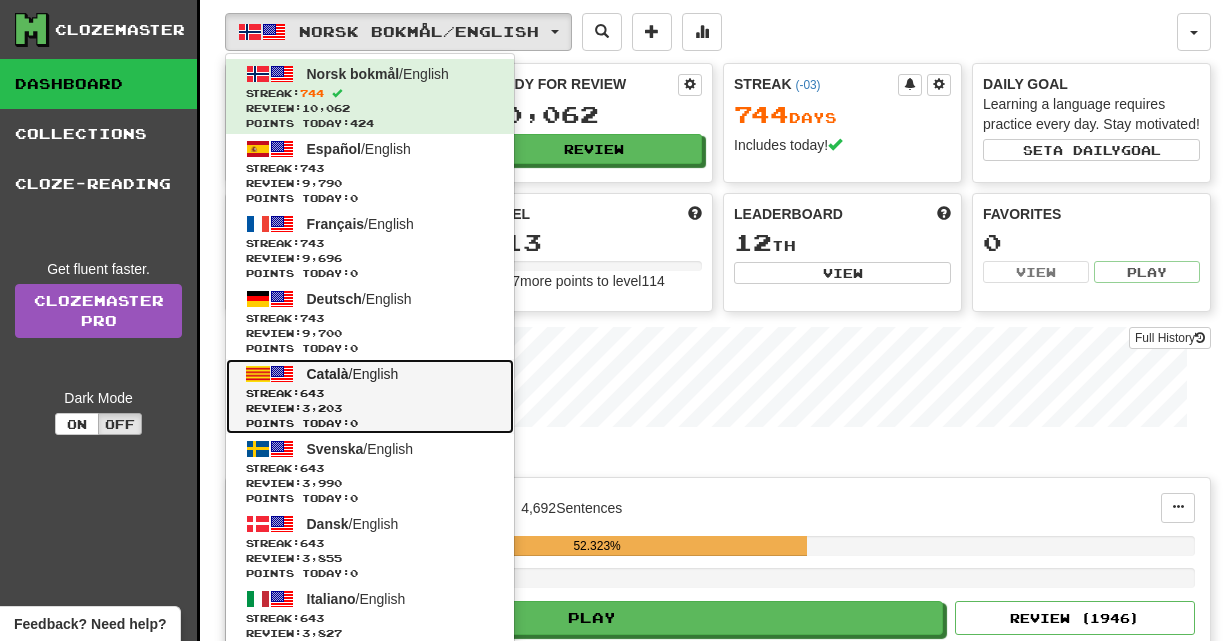 click on "Streak:  643" at bounding box center (370, 393) 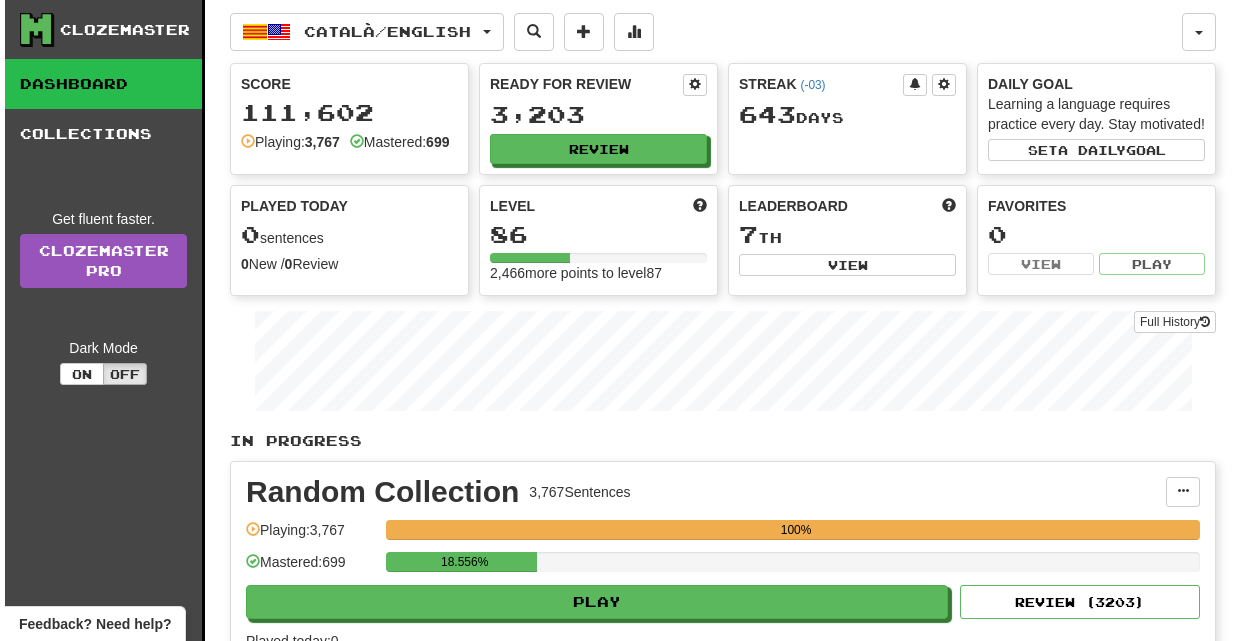 scroll, scrollTop: 0, scrollLeft: 0, axis: both 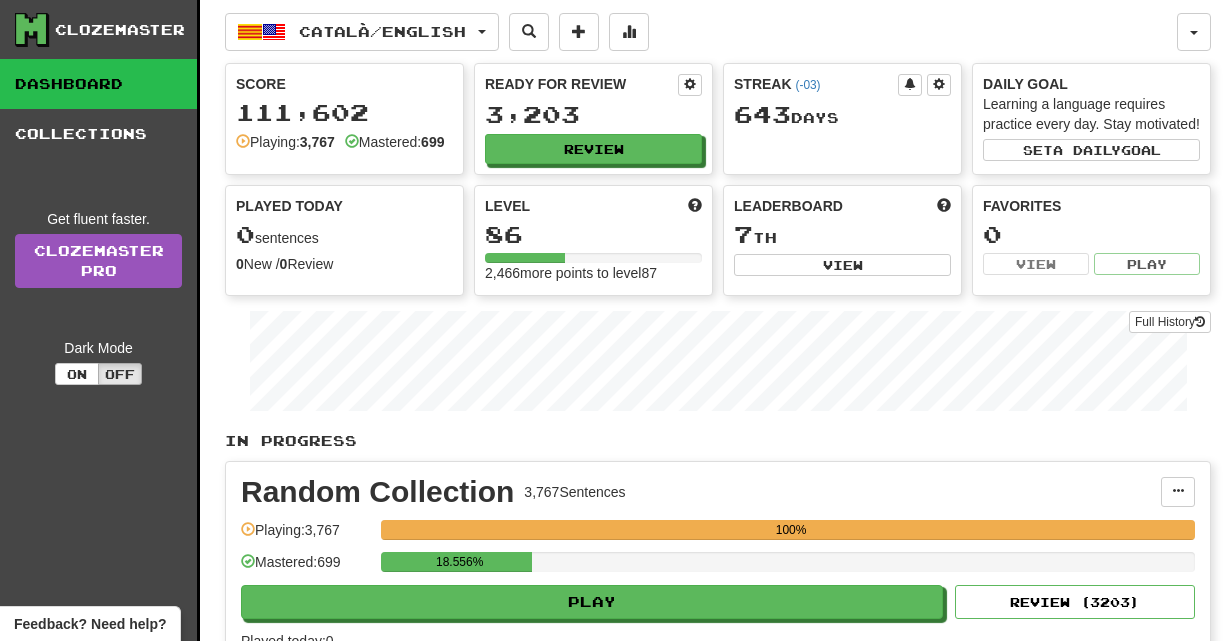 click on "Ready for Review 3,203   Review" at bounding box center (593, 119) 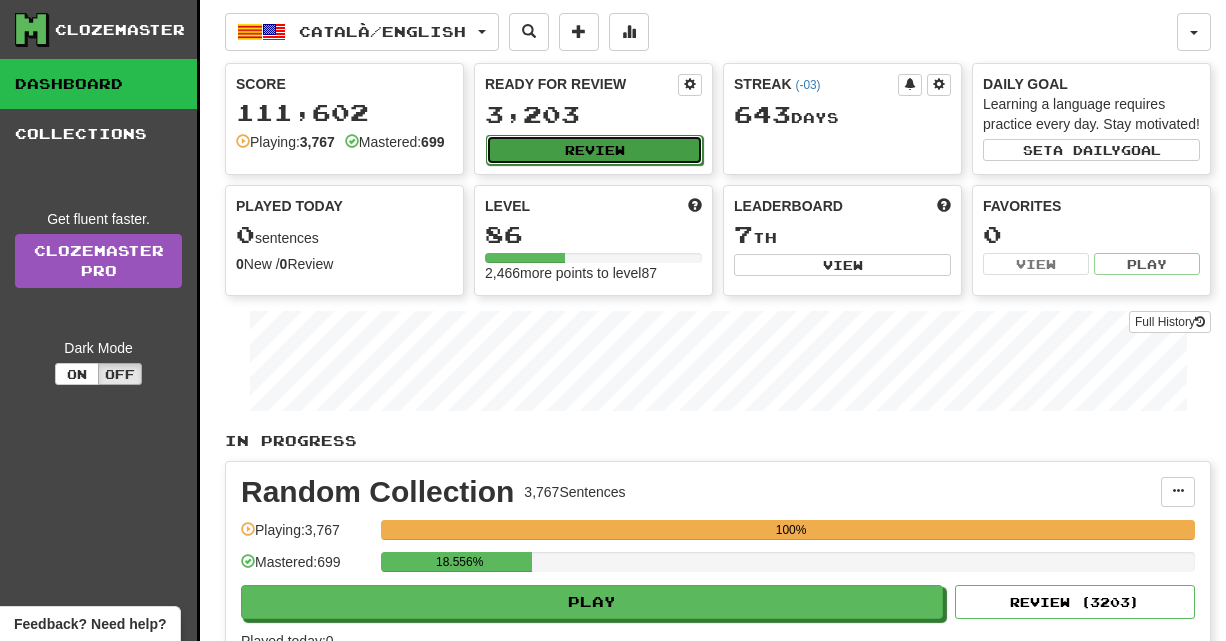 click on "Review" at bounding box center [594, 150] 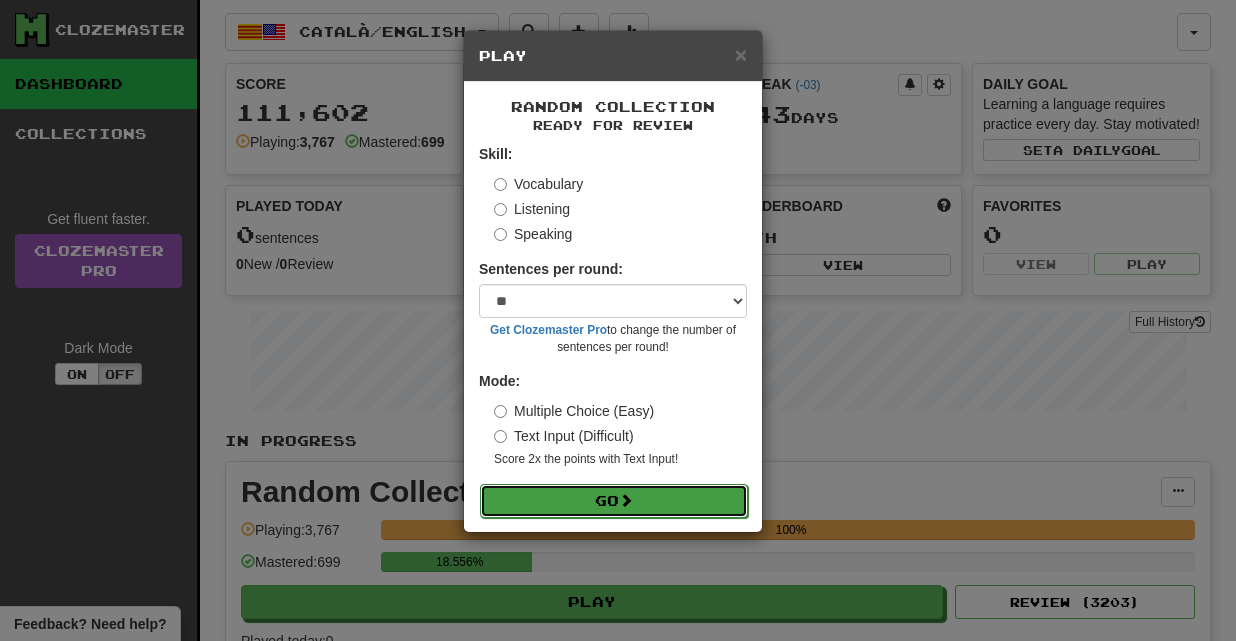 click on "Go" at bounding box center [614, 501] 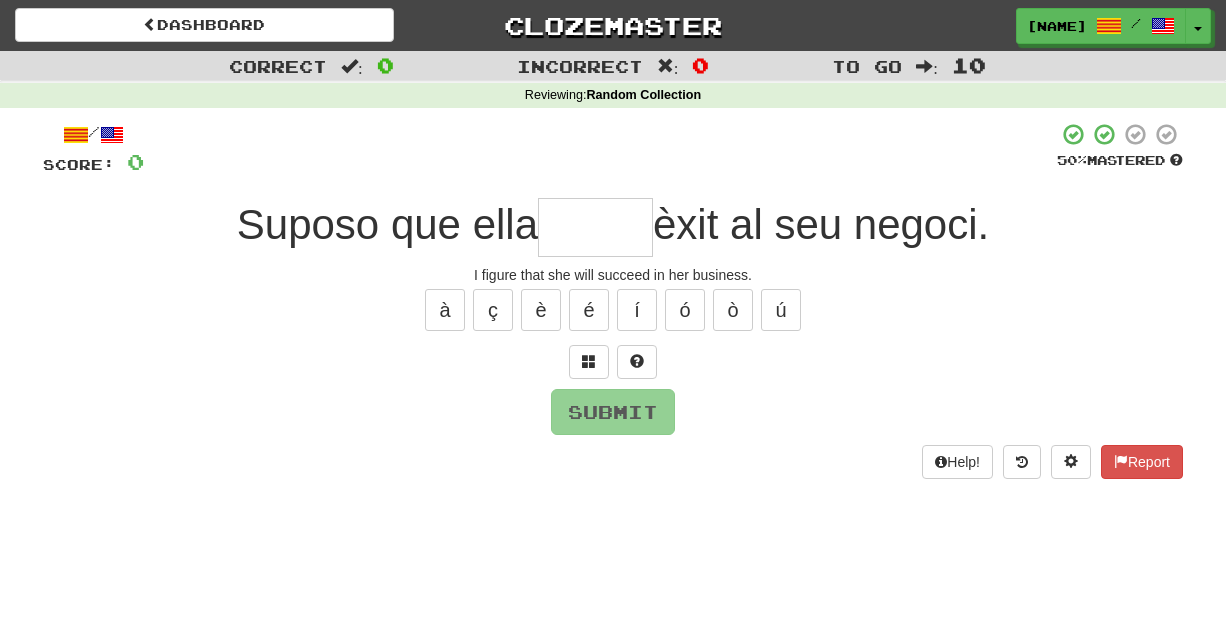 scroll, scrollTop: 0, scrollLeft: 0, axis: both 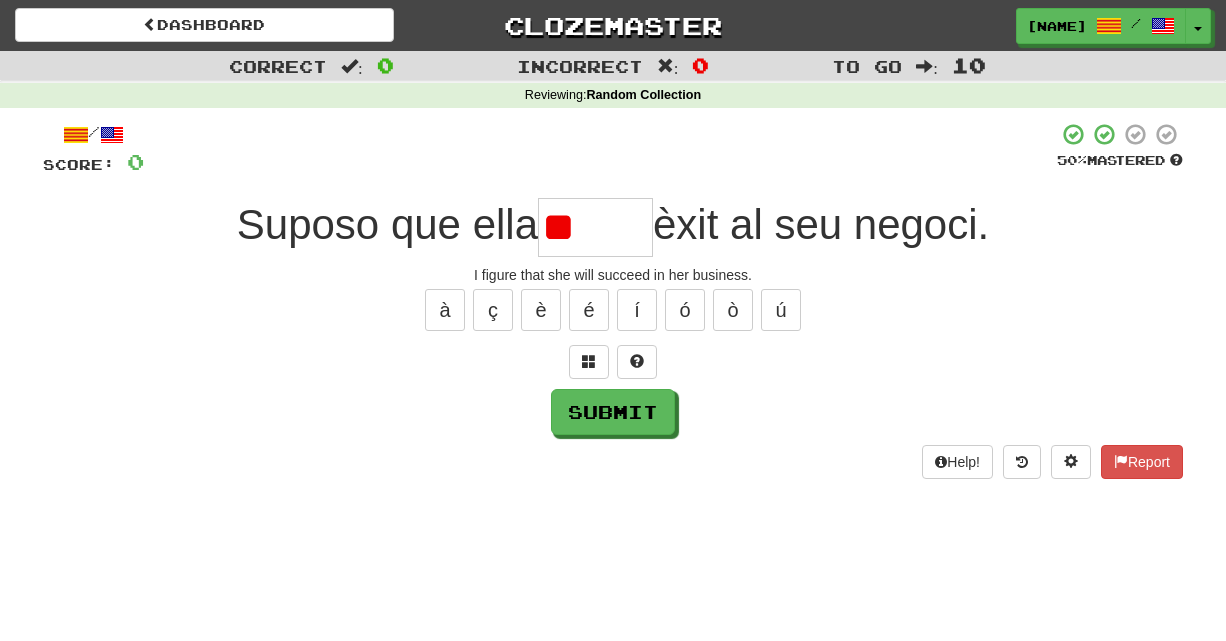 type on "*" 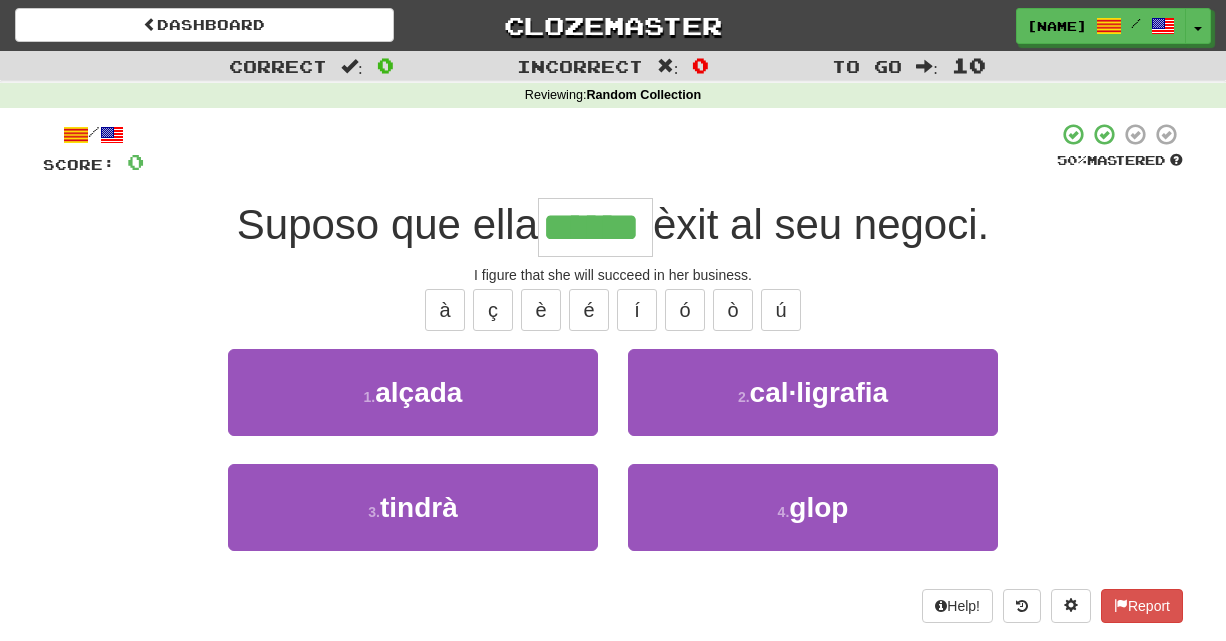 type on "******" 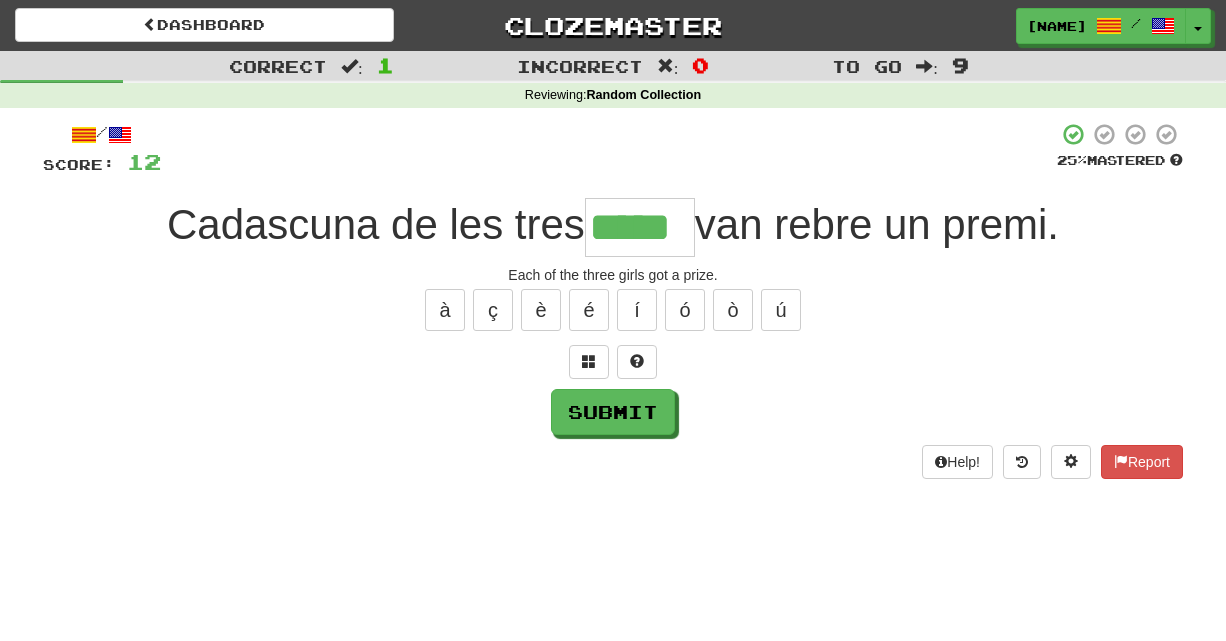 type on "*****" 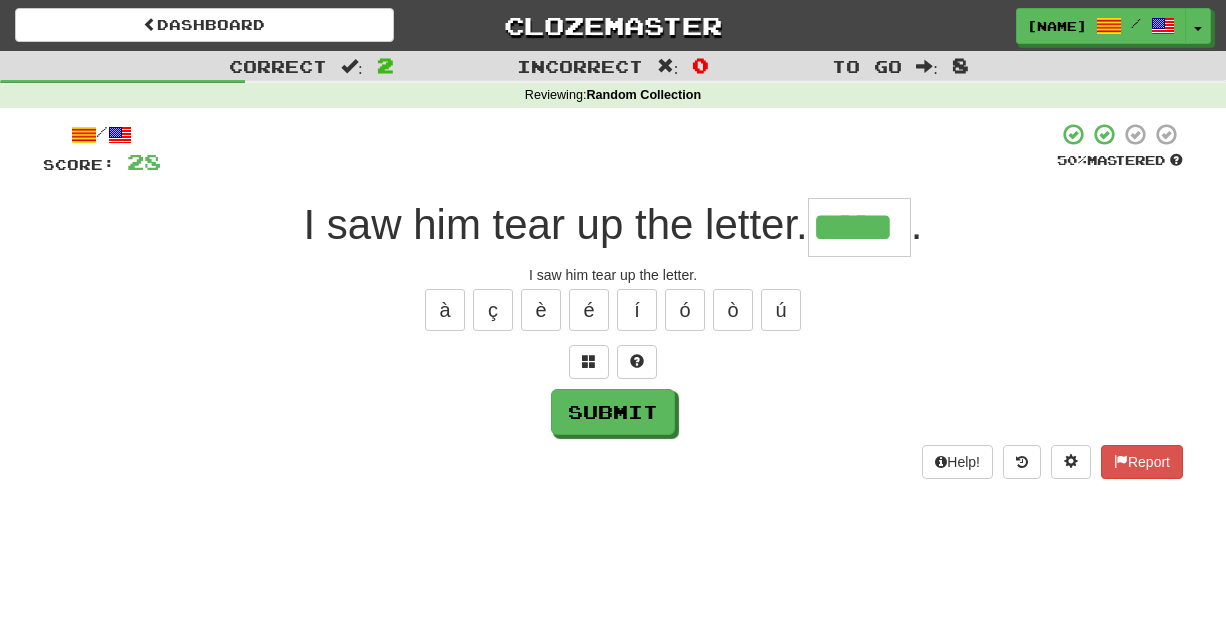 type on "*****" 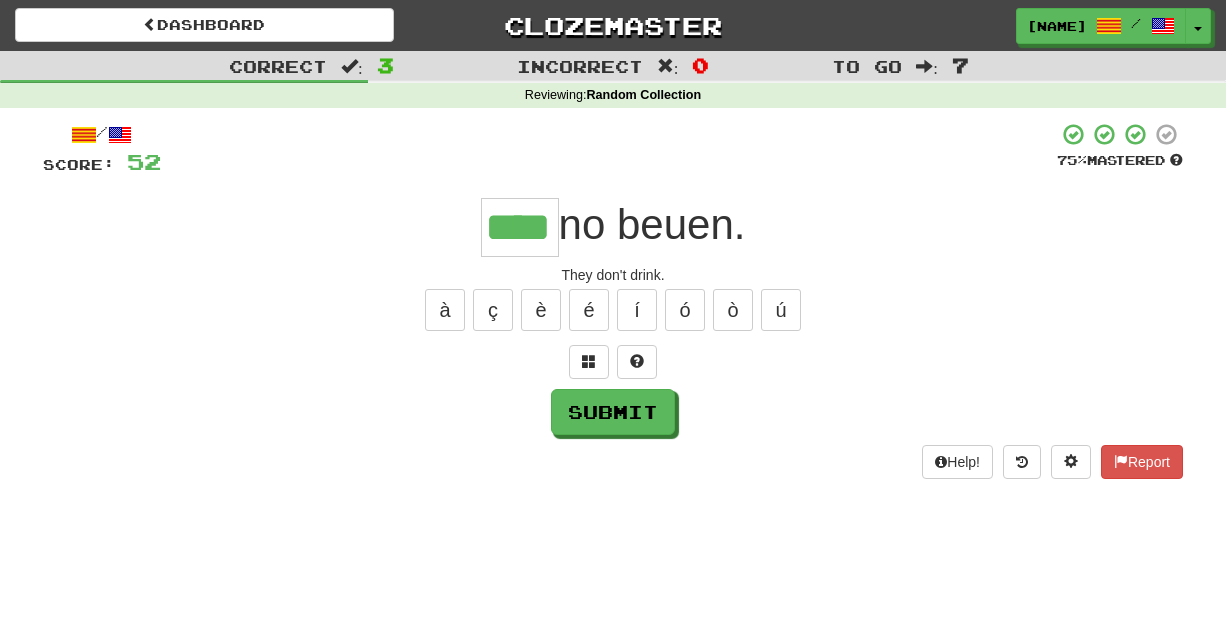 type on "****" 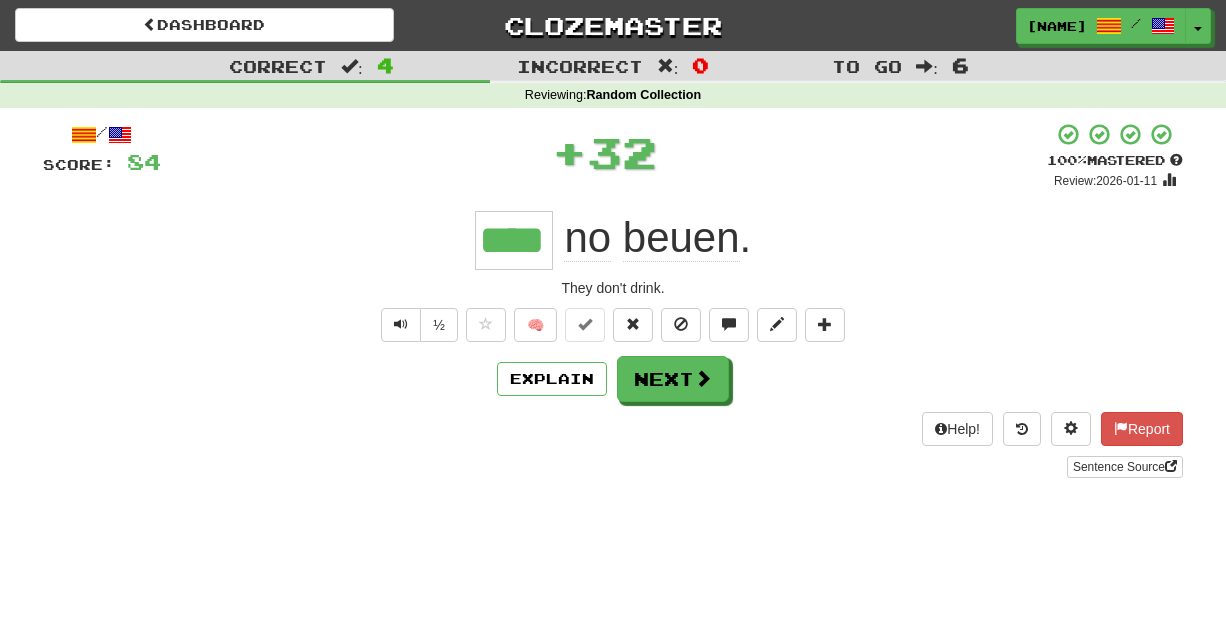 click on "/  Score:   84 + 32 100 %  Mastered Review:  2026-01-11 ****   no   beuen . They don't drink. ½ 🧠 Explain Next  Help!  Report Sentence Source" at bounding box center [613, 300] 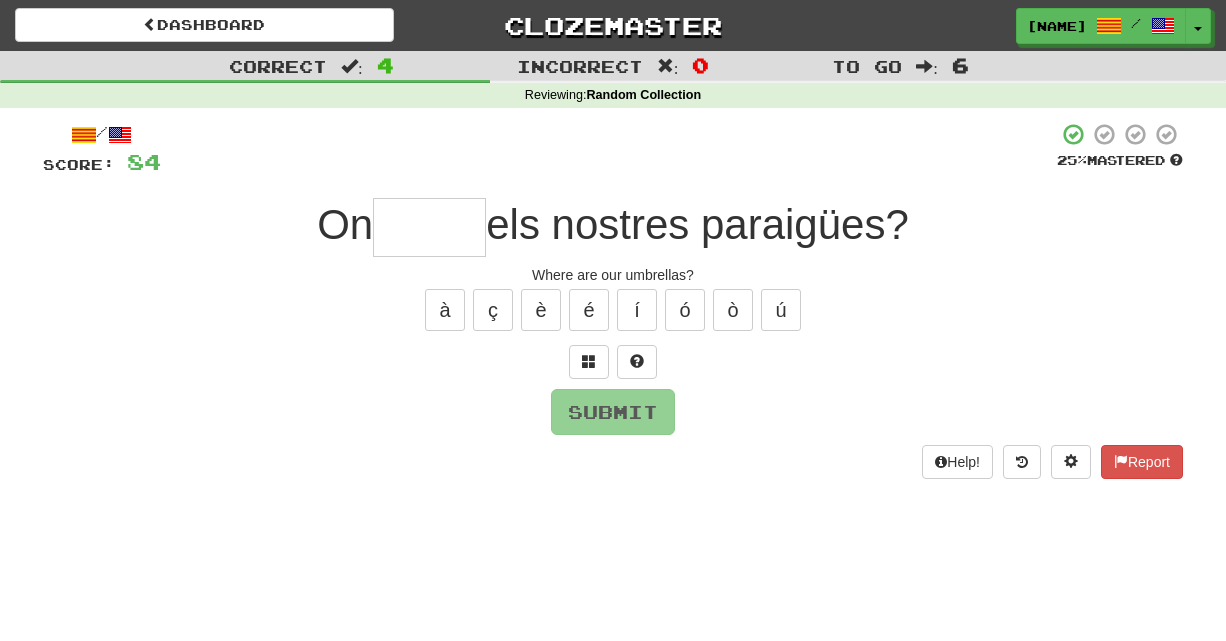 type on "*" 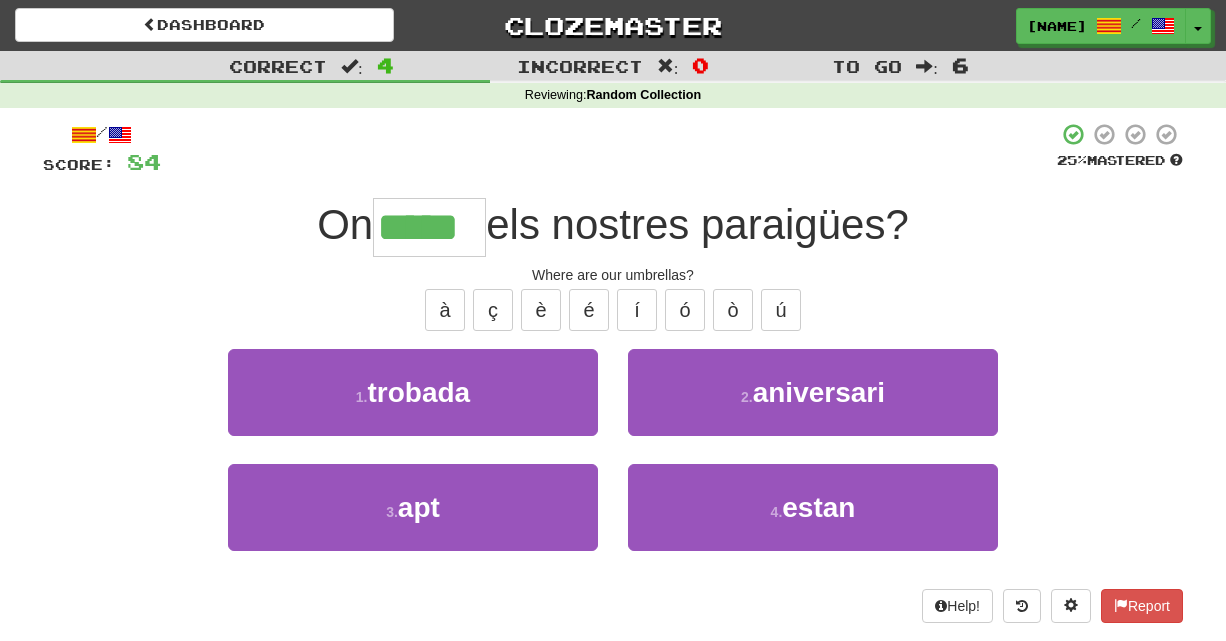 type on "*****" 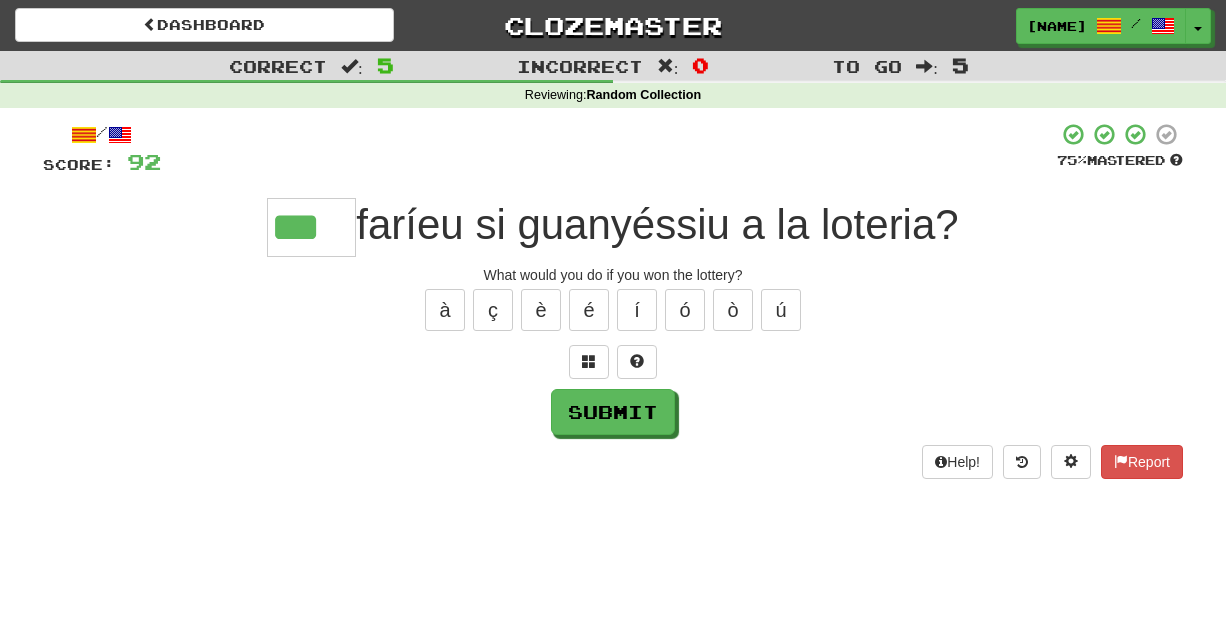 type on "***" 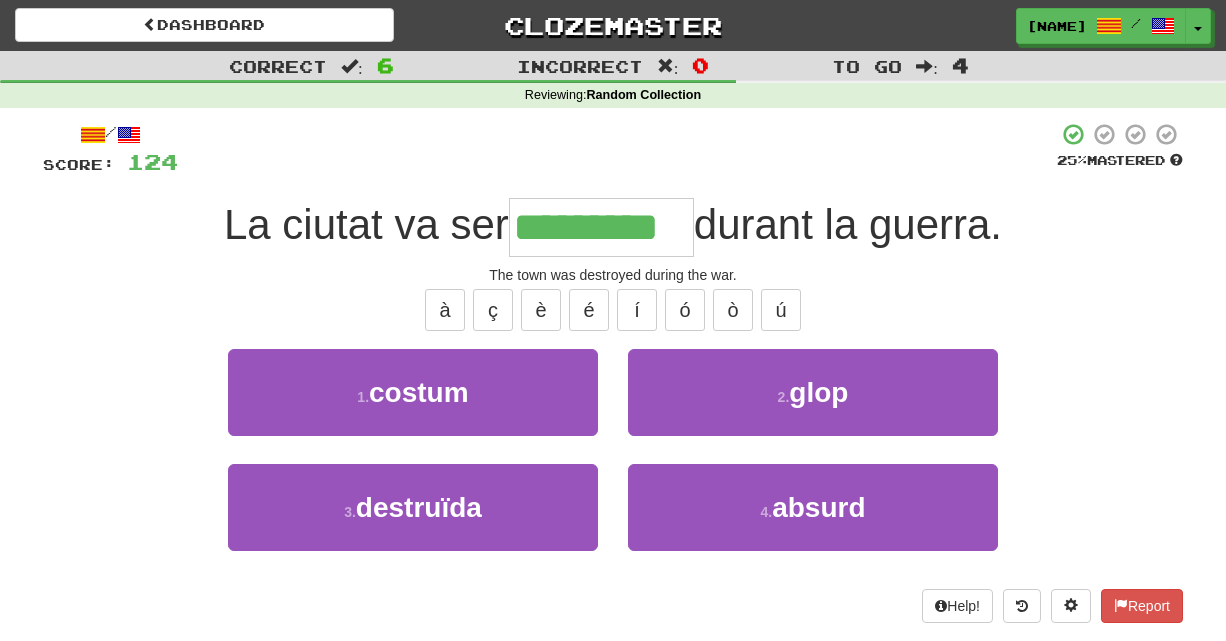 type on "*********" 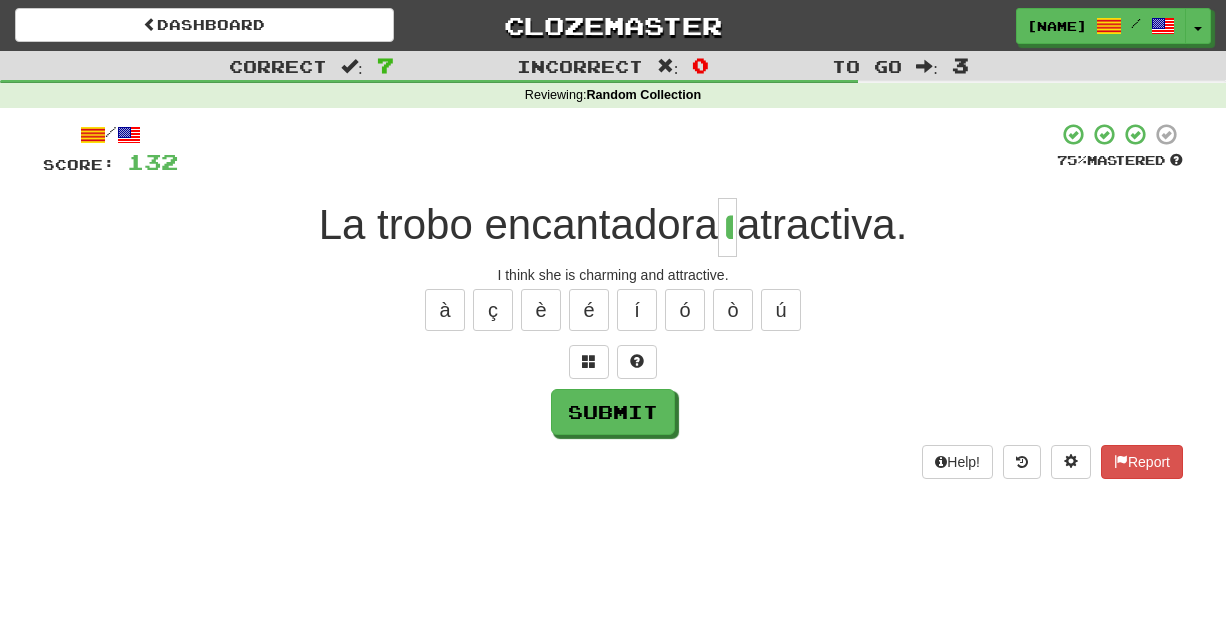 type on "*" 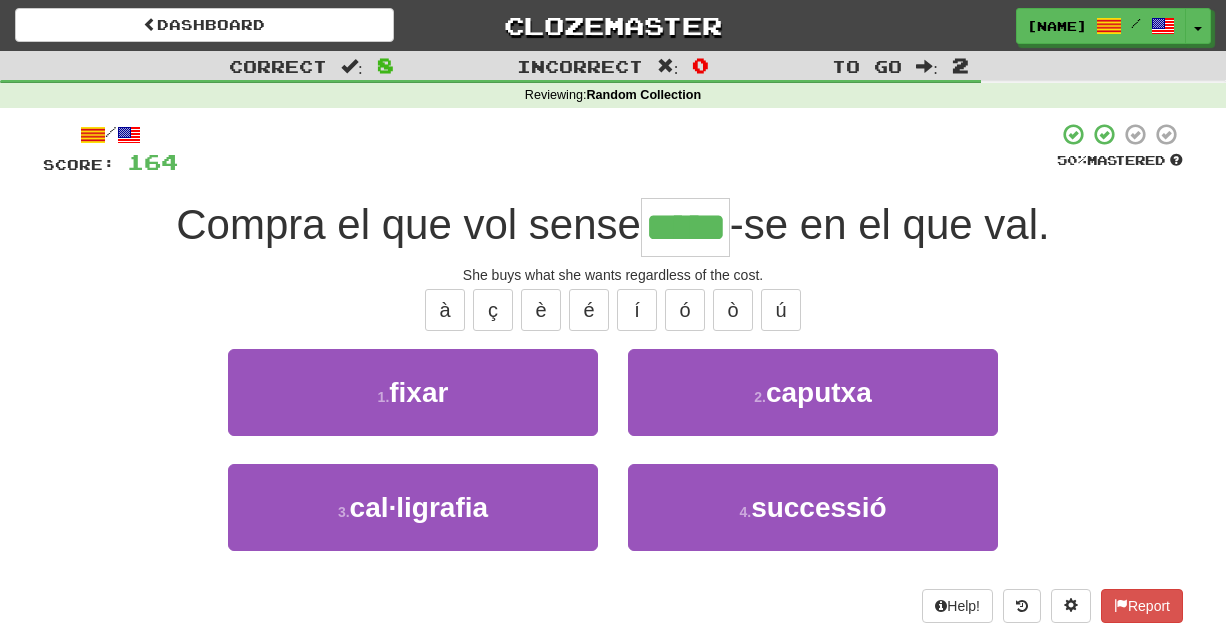 type on "*****" 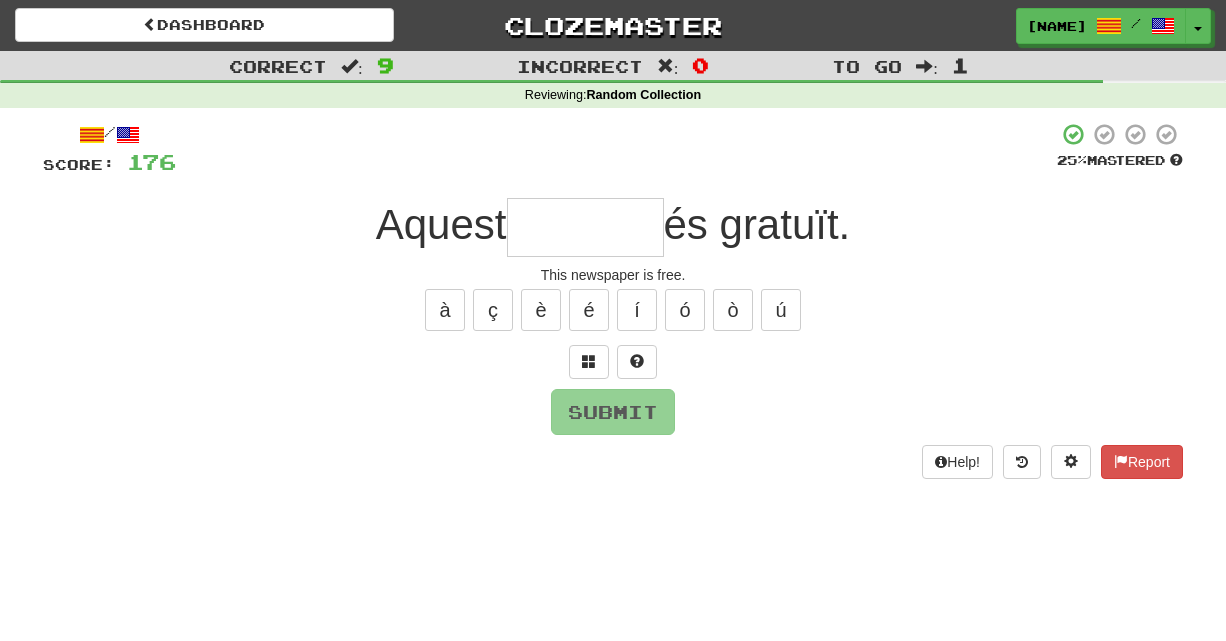 type on "*" 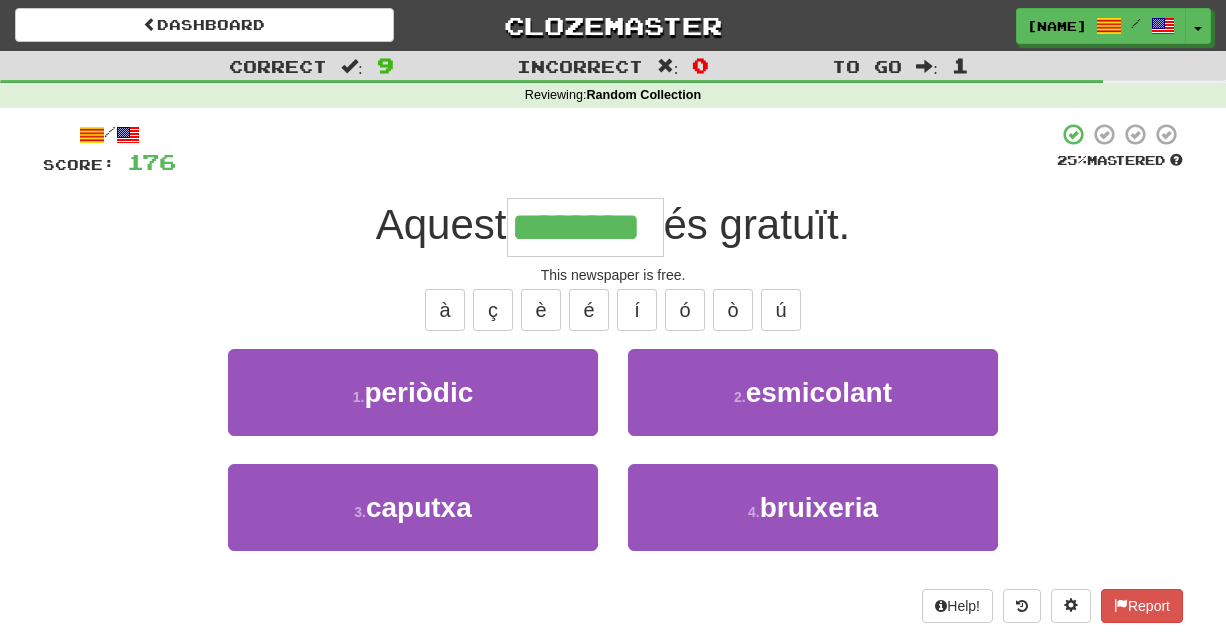 type on "********" 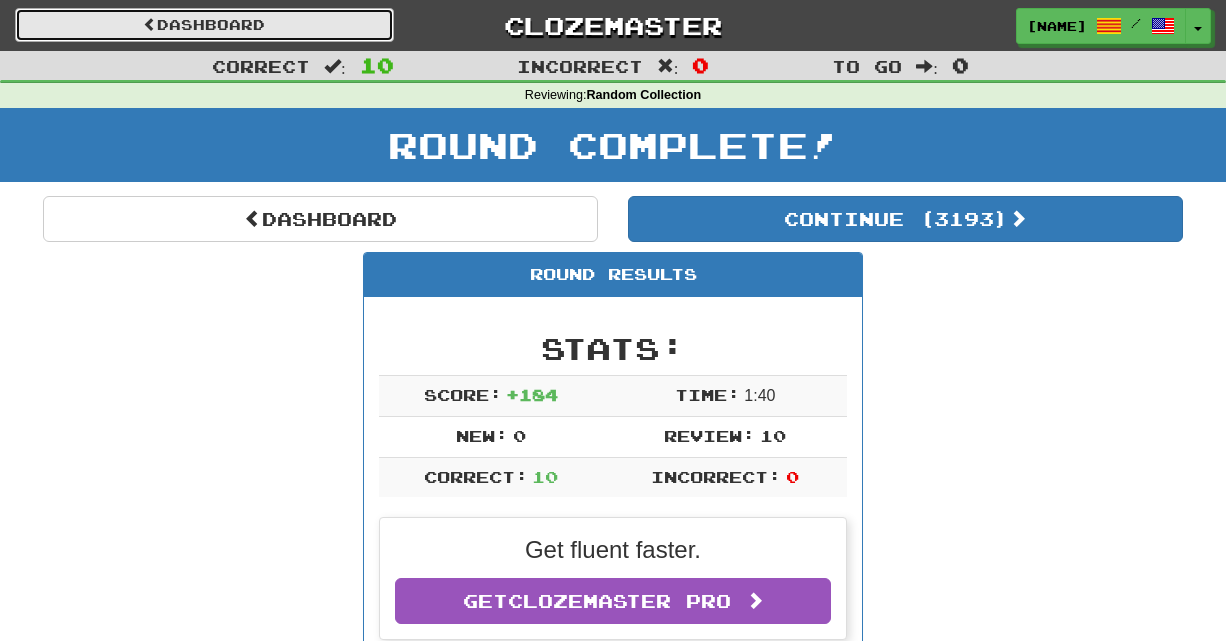 click on "Dashboard" at bounding box center [204, 25] 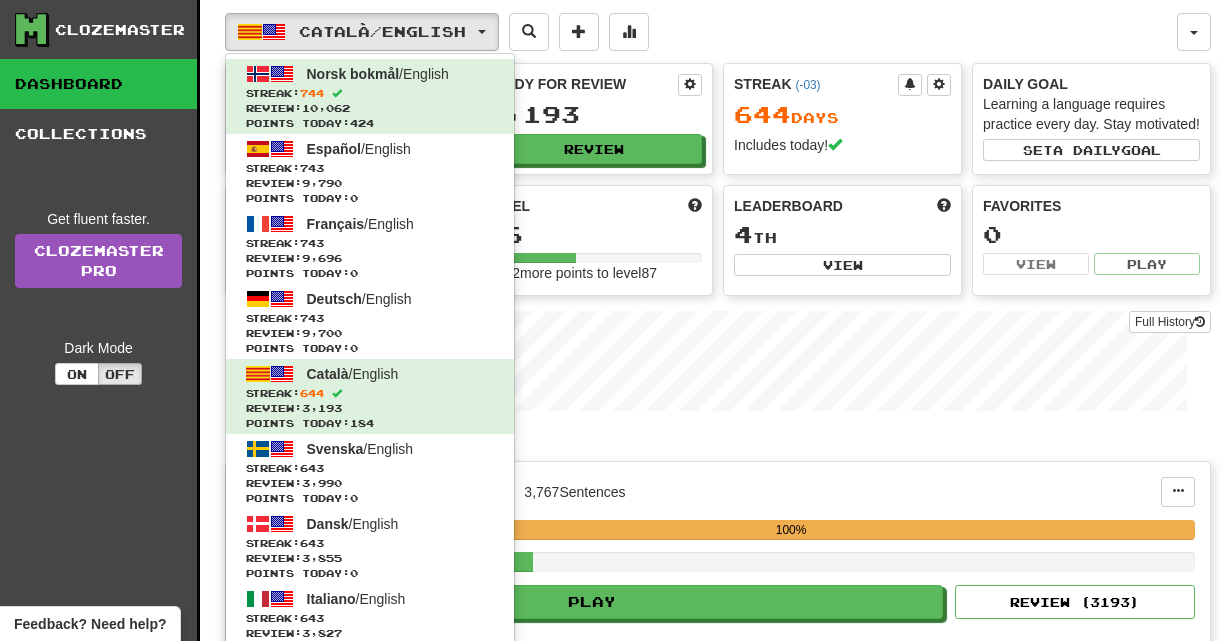 scroll, scrollTop: 0, scrollLeft: 0, axis: both 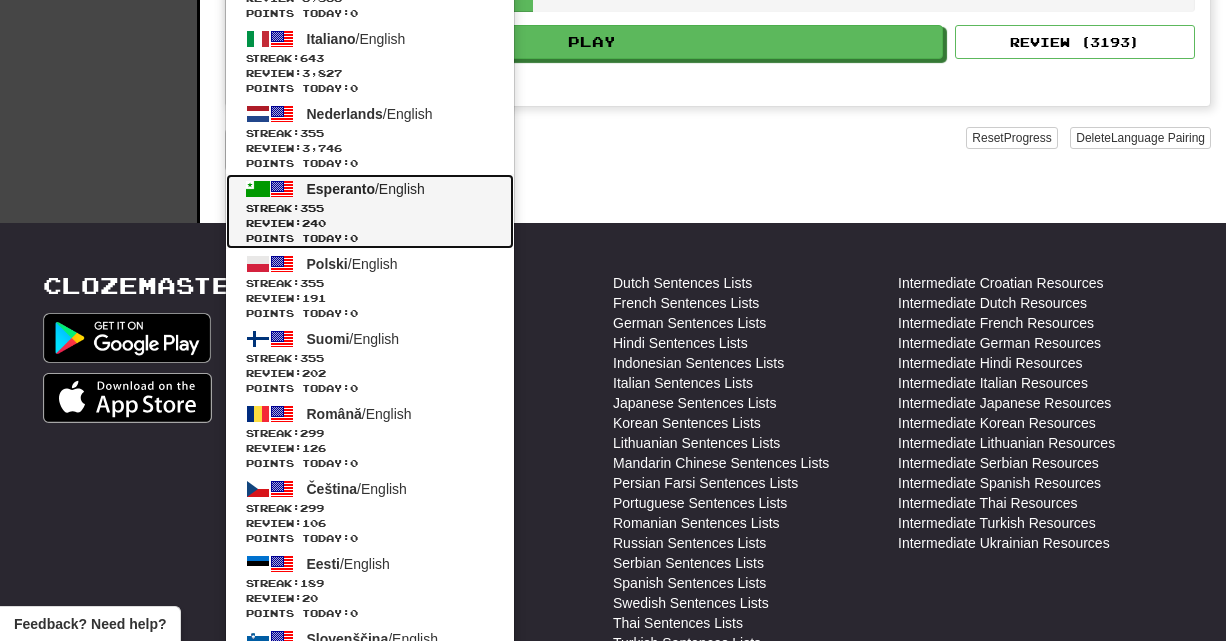 click on "Streak:  355" at bounding box center [370, 208] 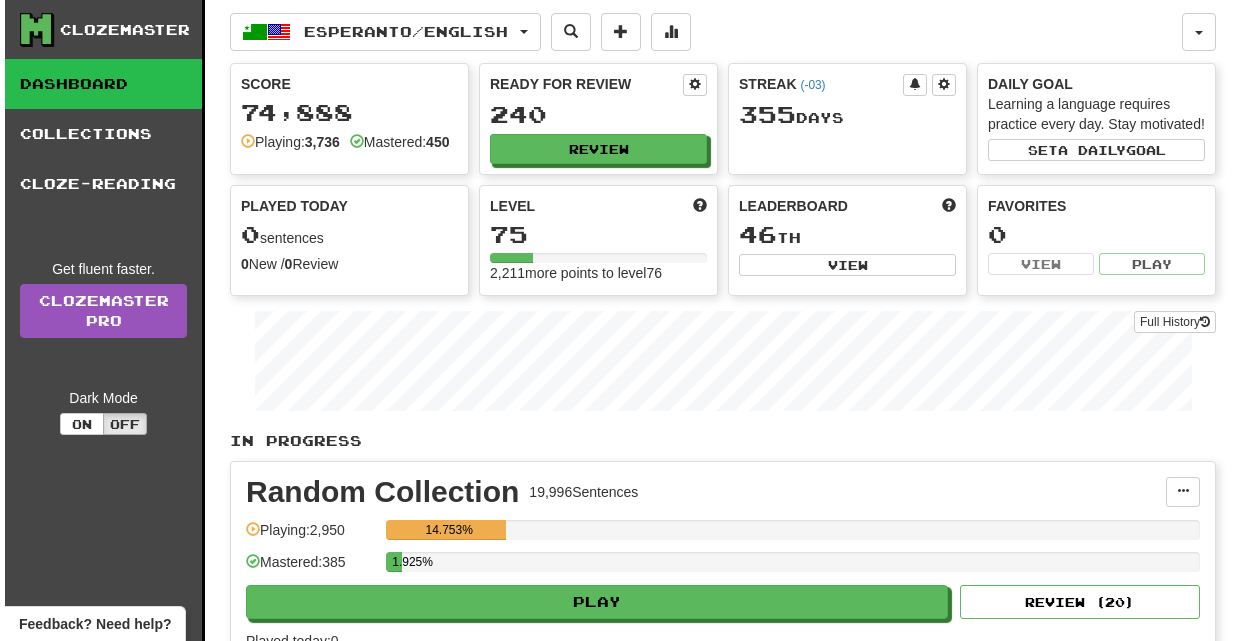 scroll, scrollTop: 0, scrollLeft: 0, axis: both 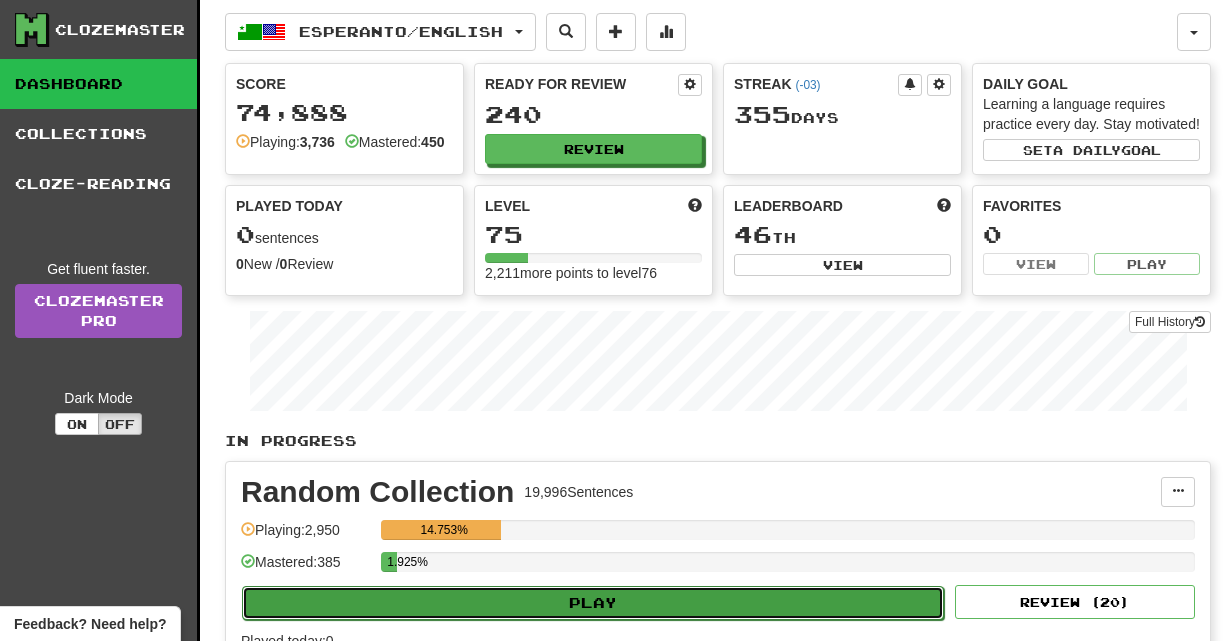 click on "Play" at bounding box center (593, 603) 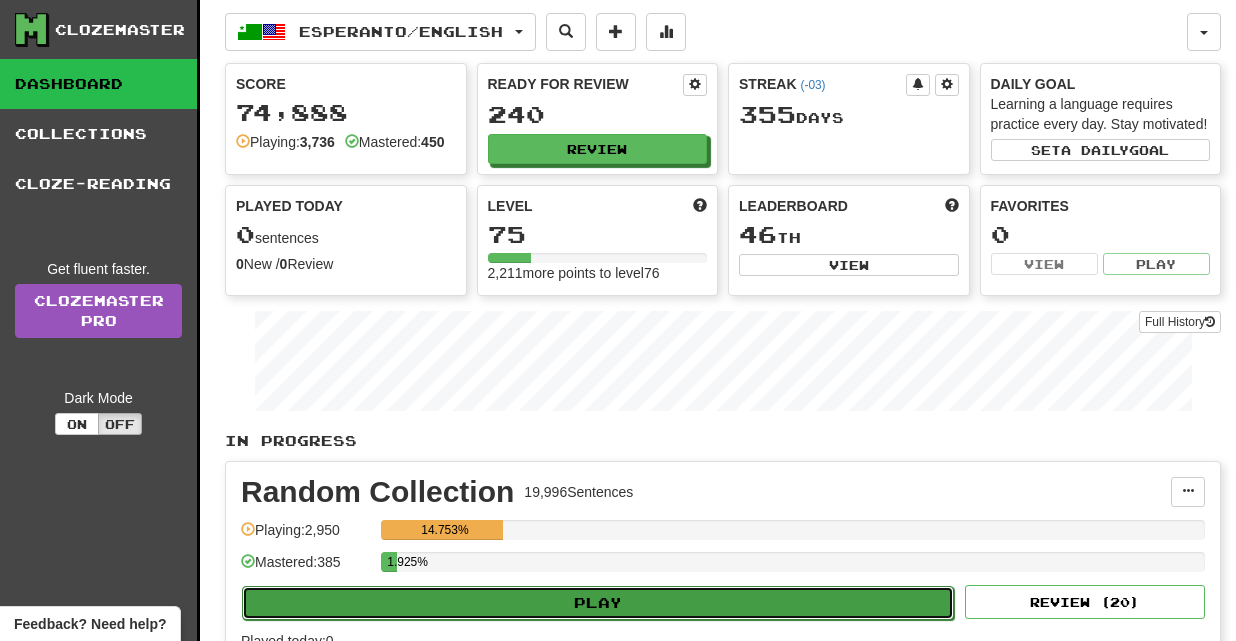 select on "**" 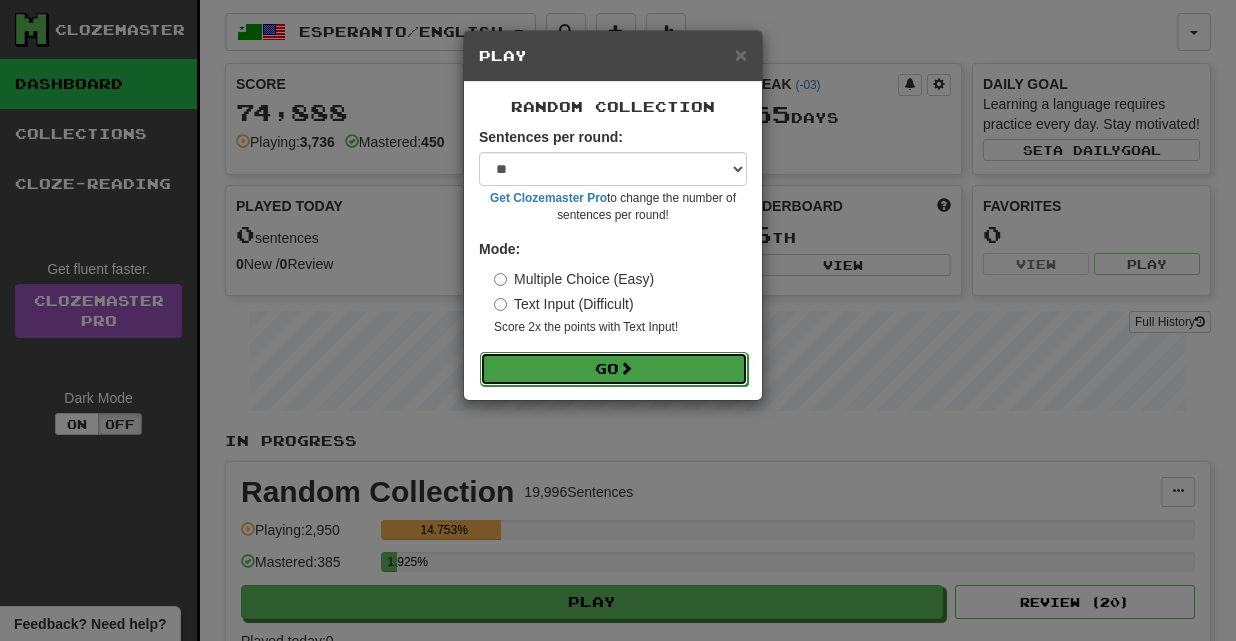 click on "Go" at bounding box center [614, 369] 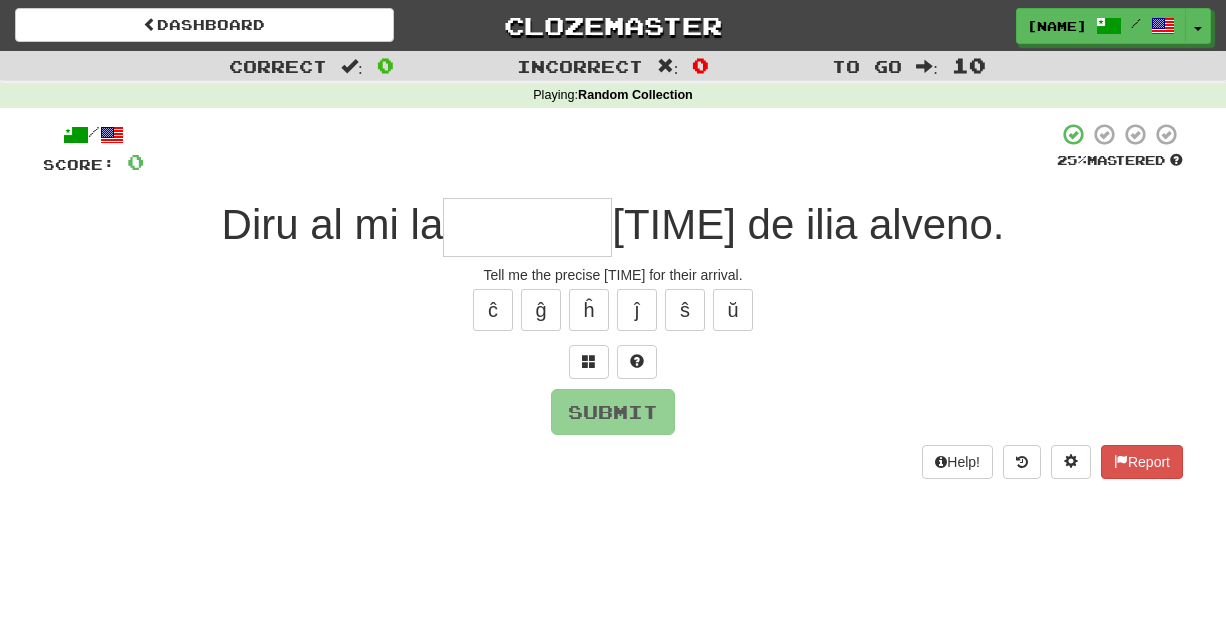 scroll, scrollTop: 0, scrollLeft: 0, axis: both 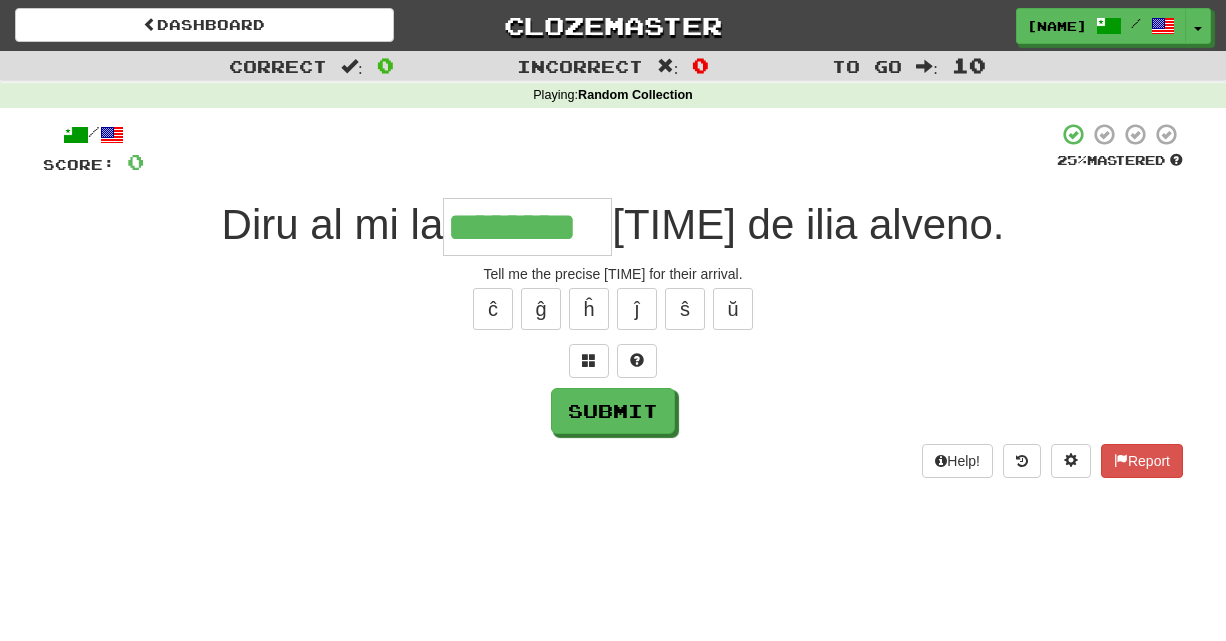 type on "********" 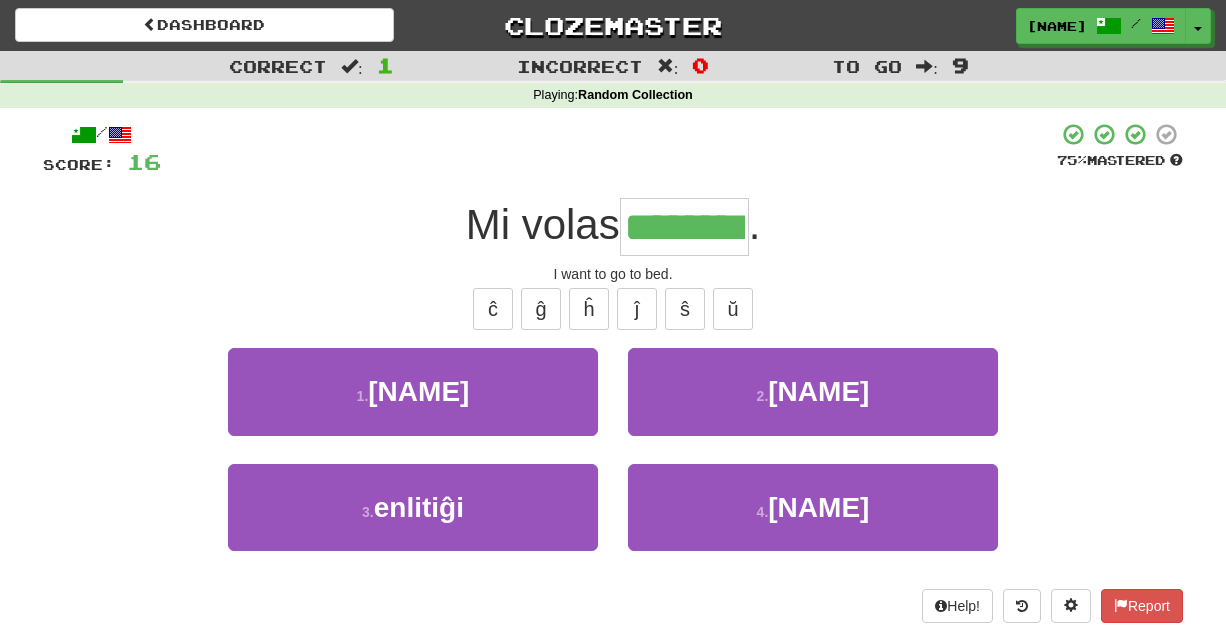 type on "********" 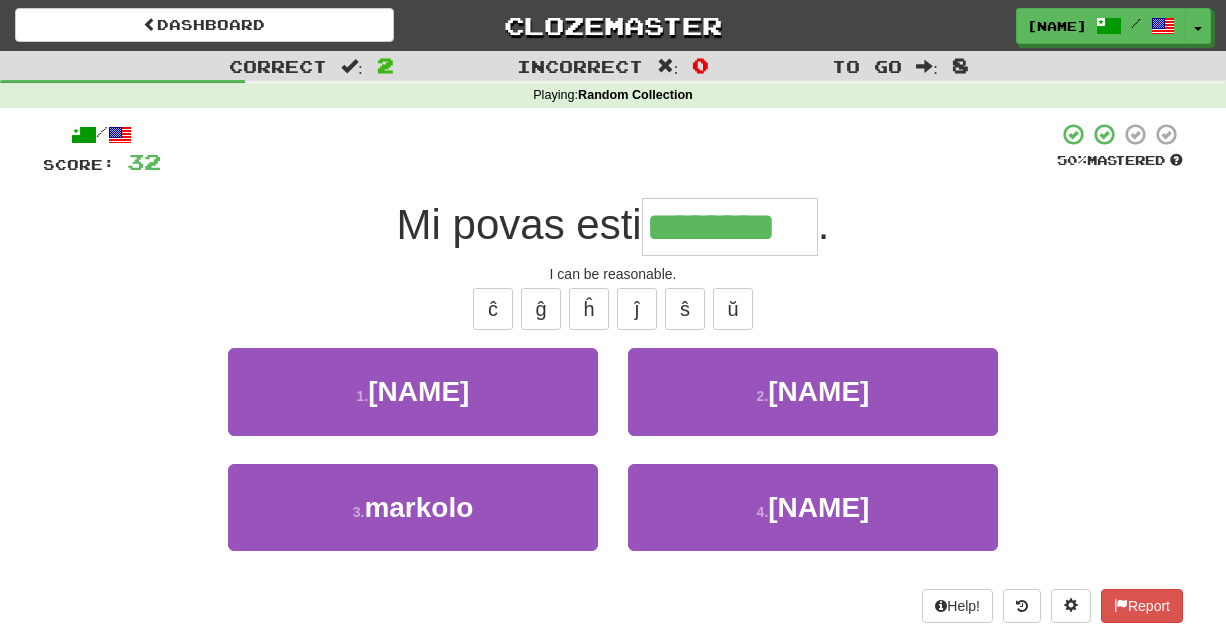 type on "********" 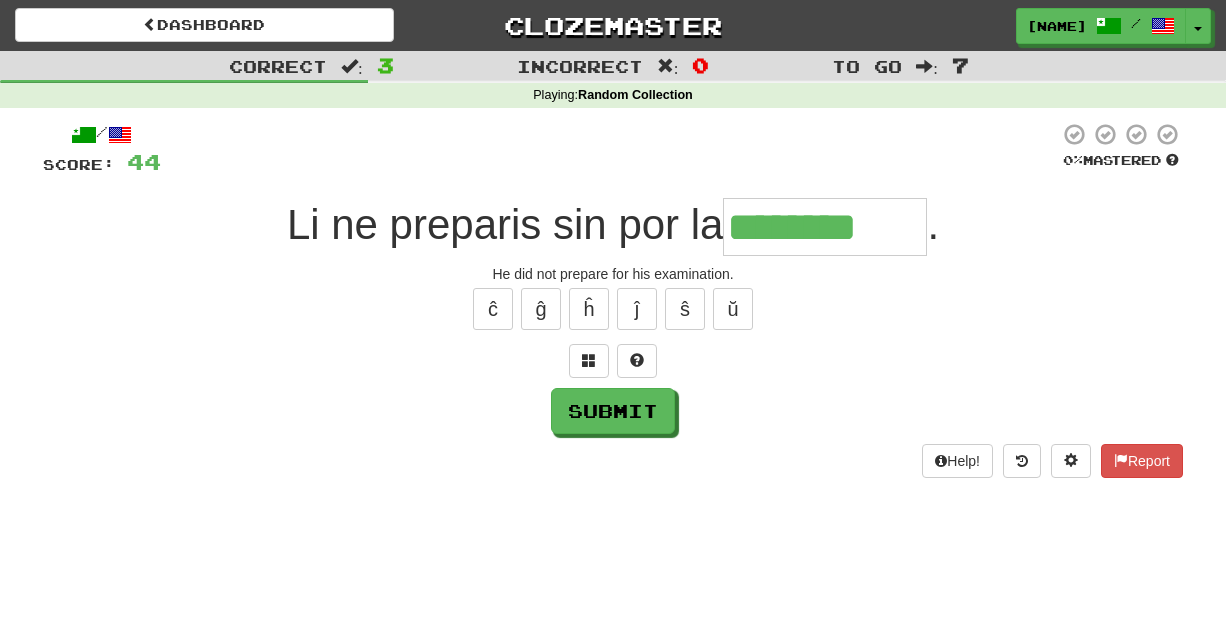 type on "********" 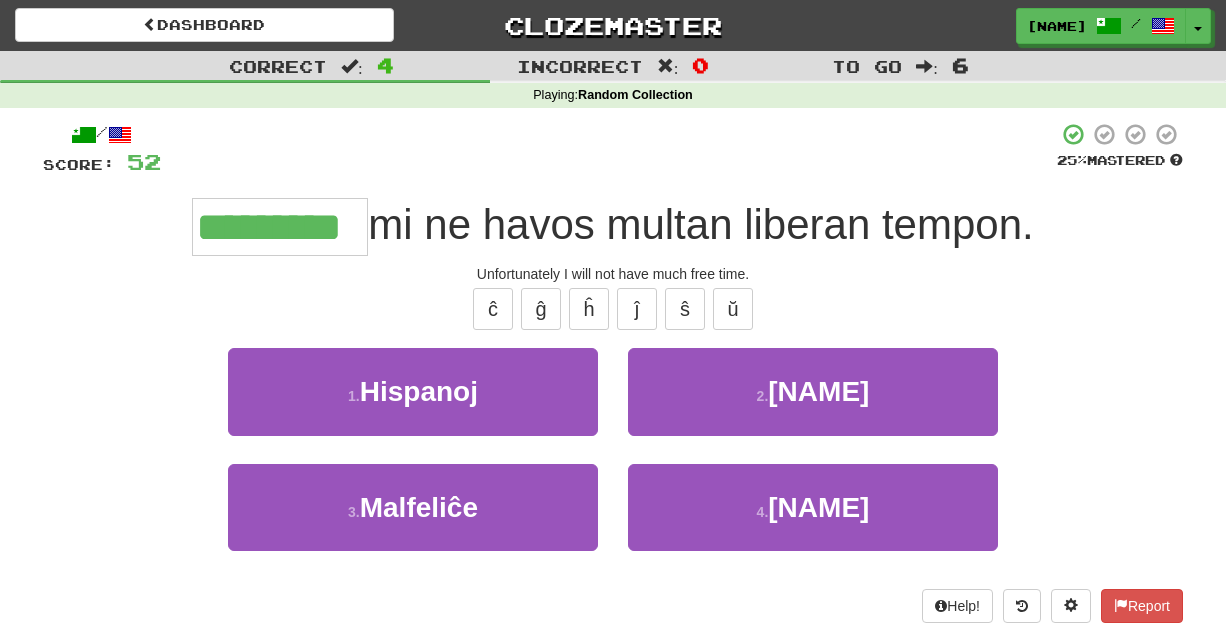 type on "*********" 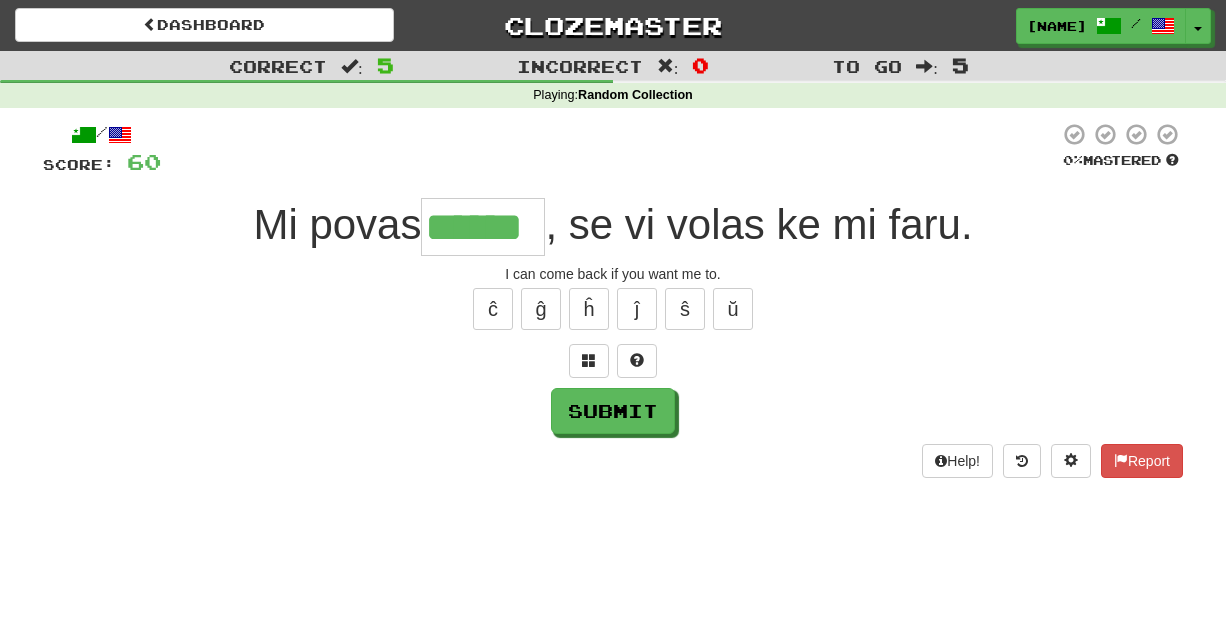 type on "******" 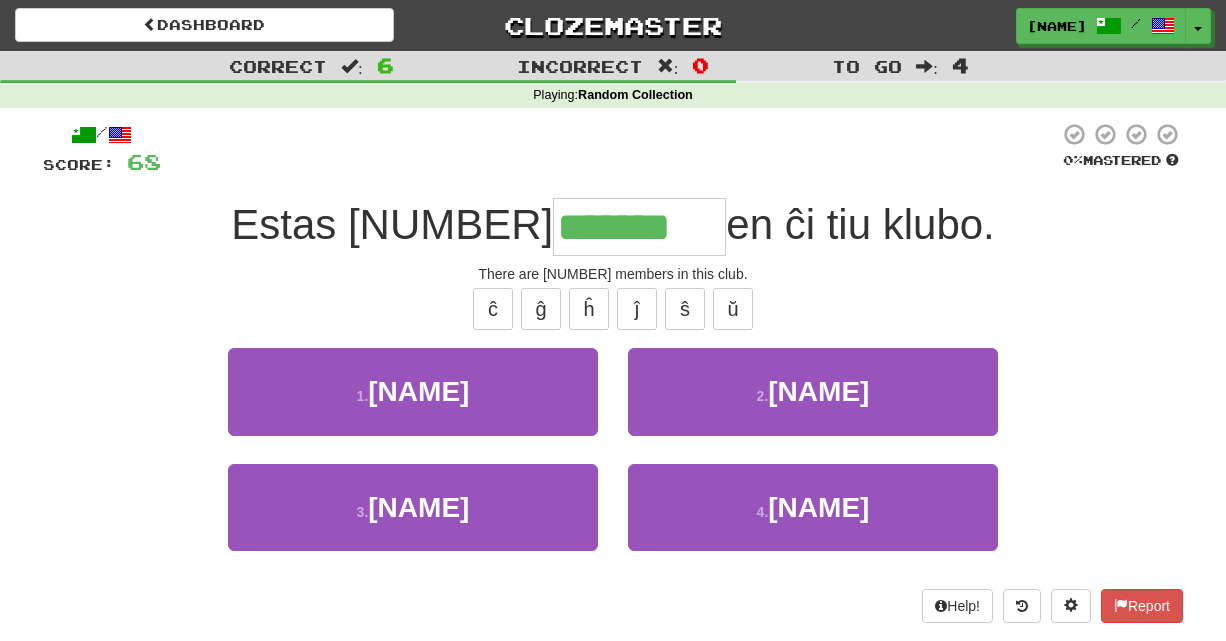 type on "*******" 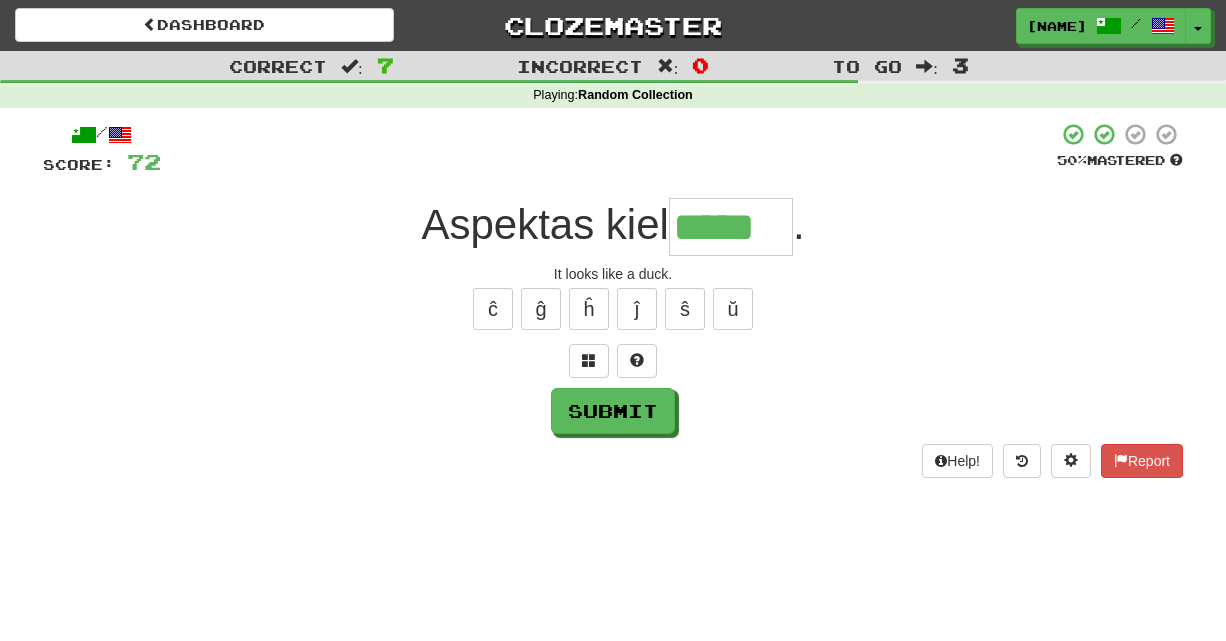type on "*****" 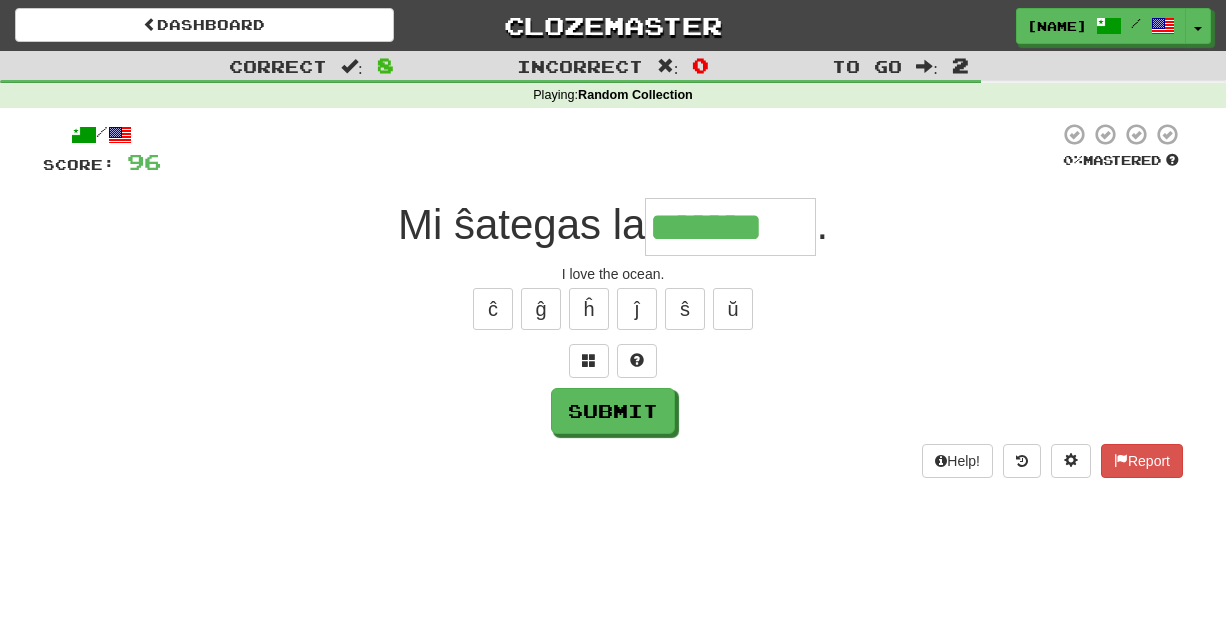 type on "*******" 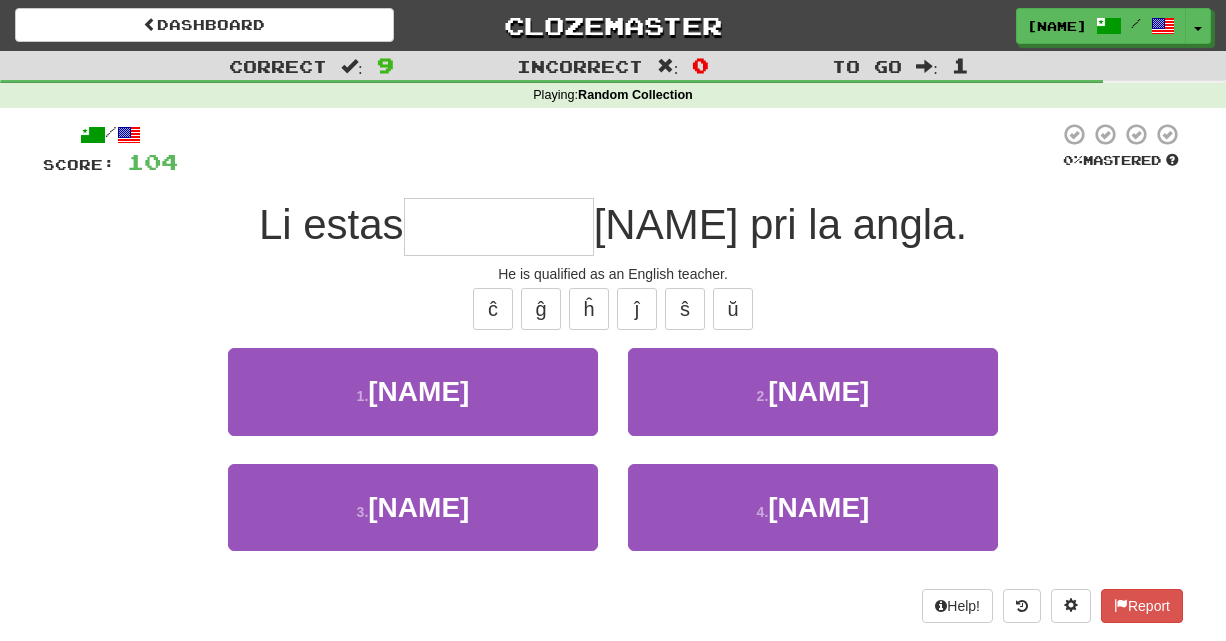 type on "*" 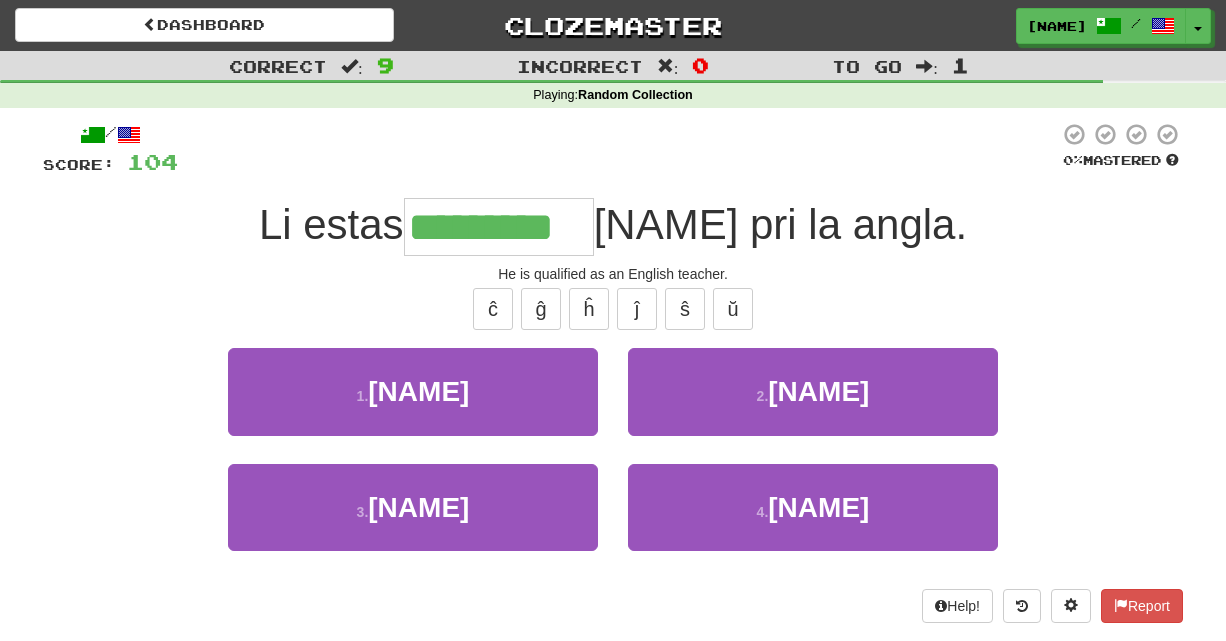 type on "*********" 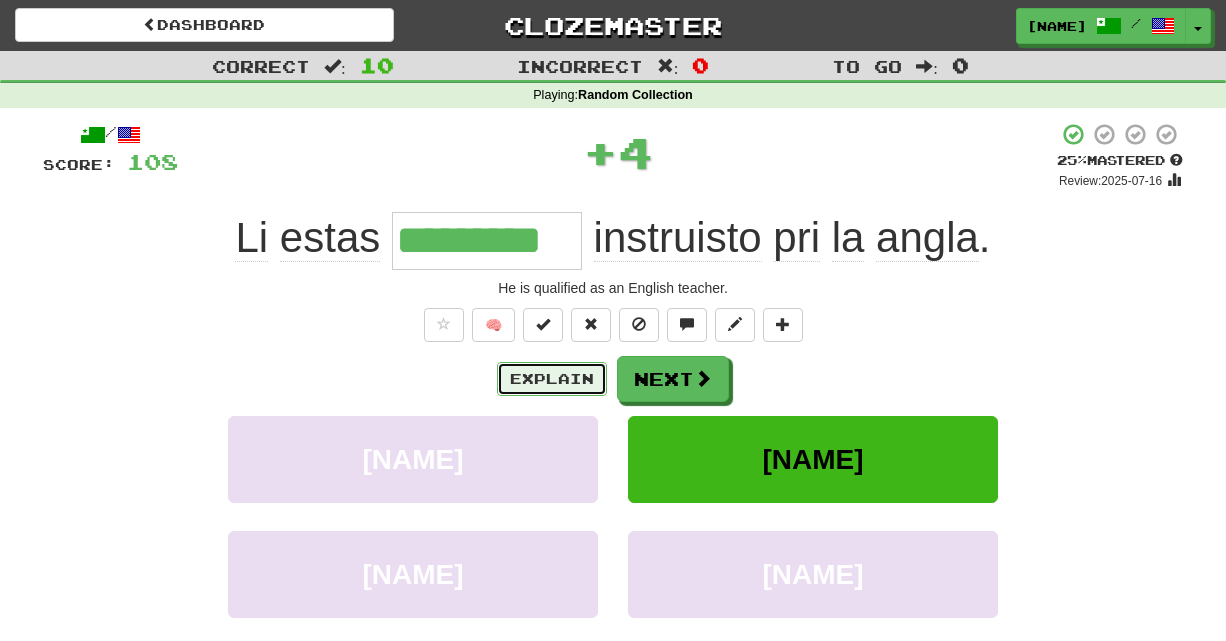 click on "Explain" at bounding box center [552, 379] 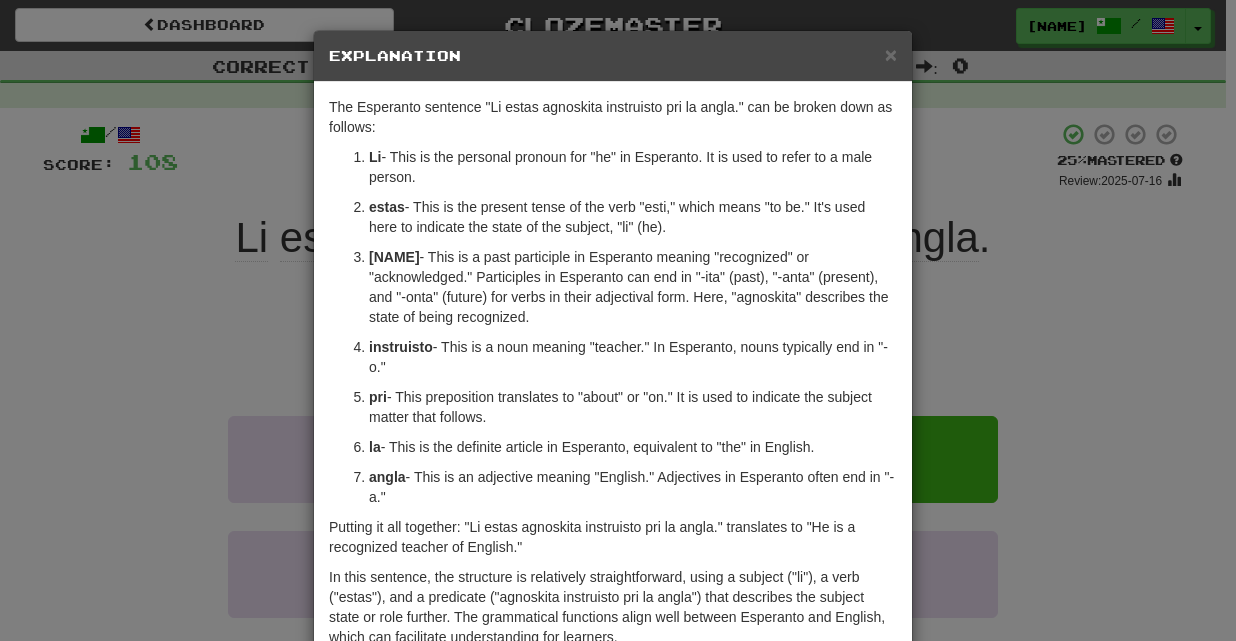 click on "× Explanation The Esperanto sentence "Li estas agnoskita instruisto pri la angla." can be broken down as follows:
Li  - This is the personal pronoun for "he" in Esperanto. It is used to refer to a male person.
estas  - This is the present tense of the verb "esti," which means "to be." It's used here to indicate the state of the subject, "li" (he).
agnoskita  - This is a past participle in Esperanto meaning "recognized" or "acknowledged." Participles in Esperanto can end in "-ita" (past), "-anta" (present), and "-onta" (future) for verbs in their adjectival form. Here, "agnoskita" describes the state of being recognized.
instruisto  - This is a noun meaning "teacher." In Esperanto, nouns typically end in "-o."
pri  - This preposition translates to "about" or "on." It is used to indicate the subject matter that follows.
la  - This is the definite article in Esperanto, equivalent to "the" in English.
angla
In beta. Generated by ChatGPT. Like it? Hate it?  !" at bounding box center (618, 320) 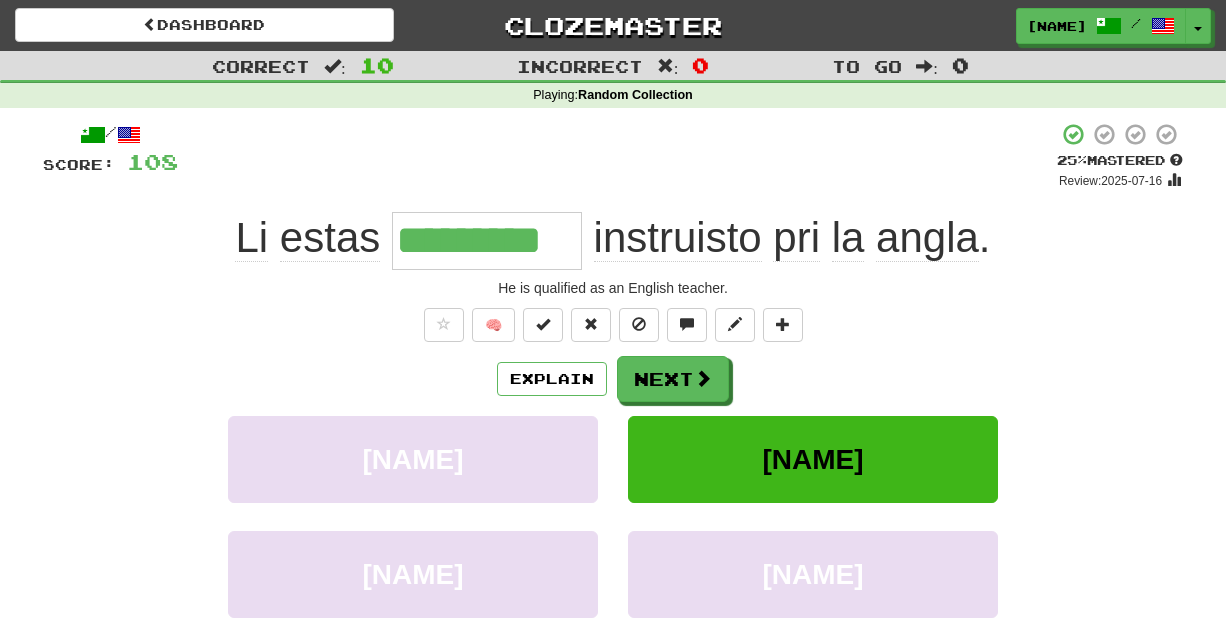 click on "*********" at bounding box center (487, 241) 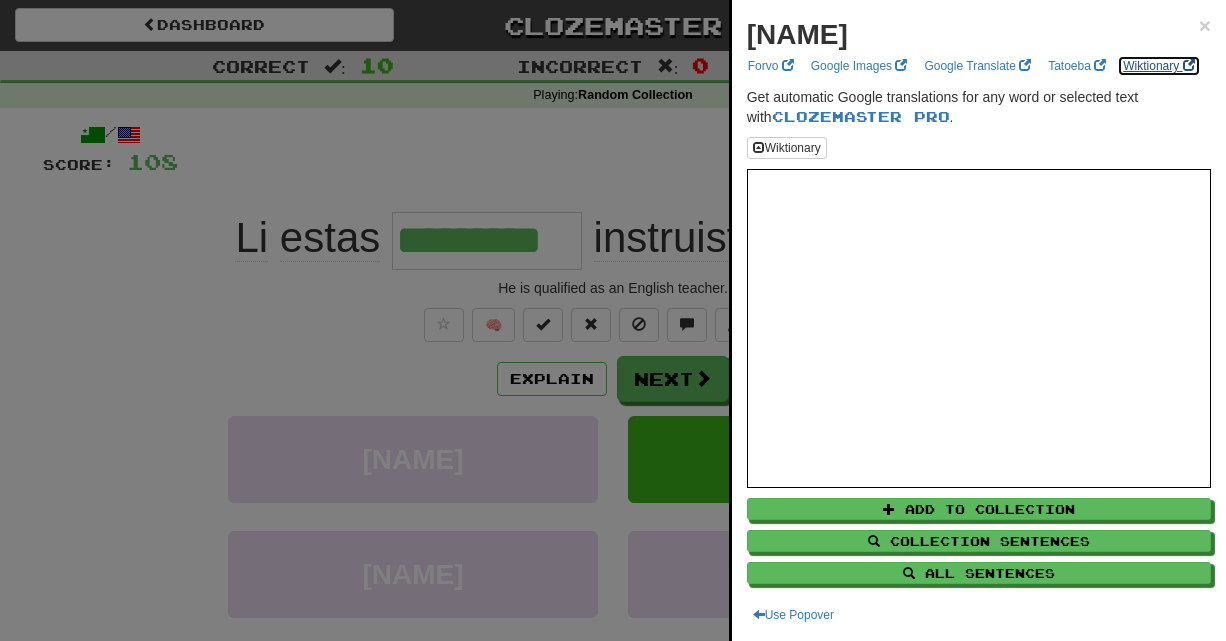 click on "Wiktionary" at bounding box center (1158, 66) 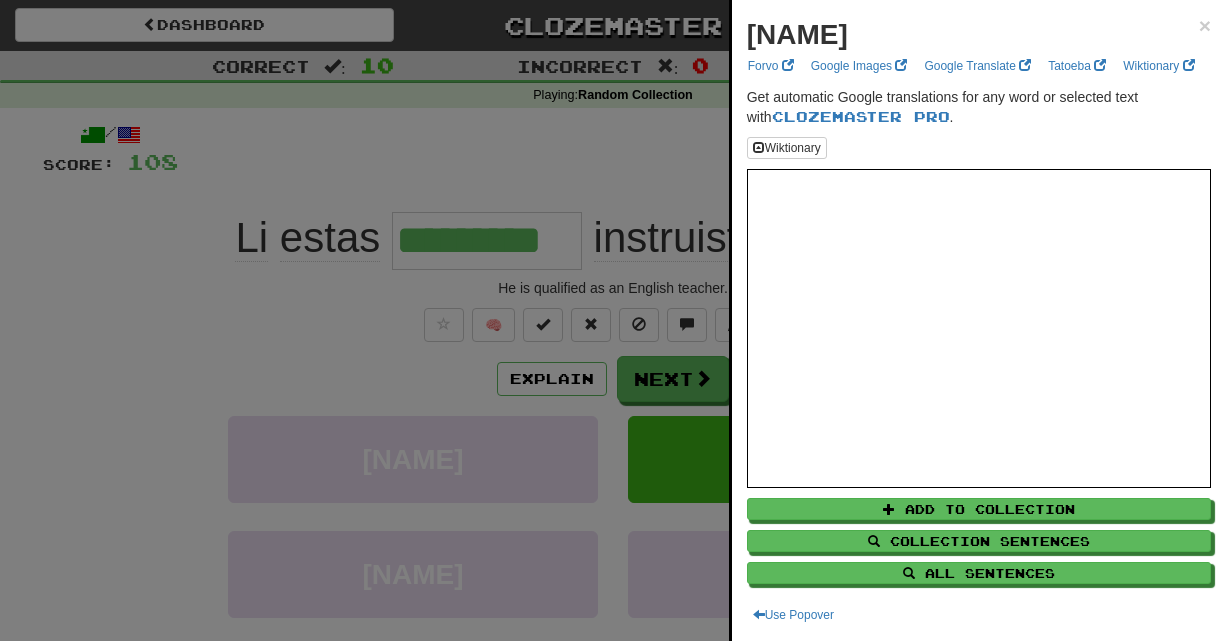 click at bounding box center [613, 320] 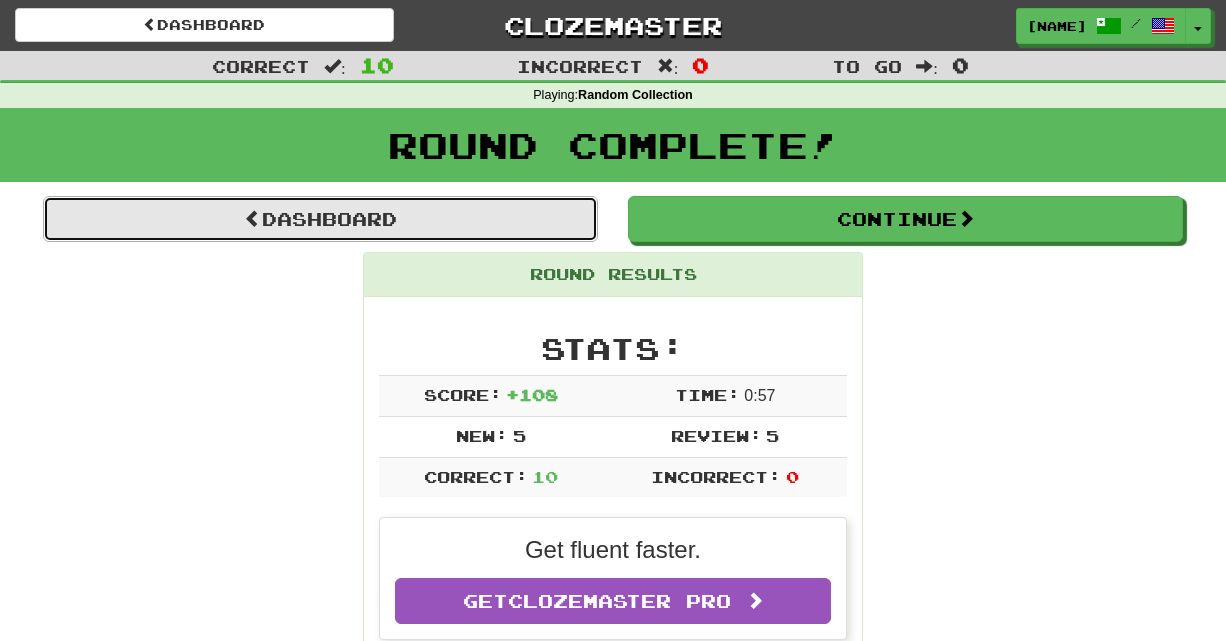 click on "Dashboard" at bounding box center [320, 219] 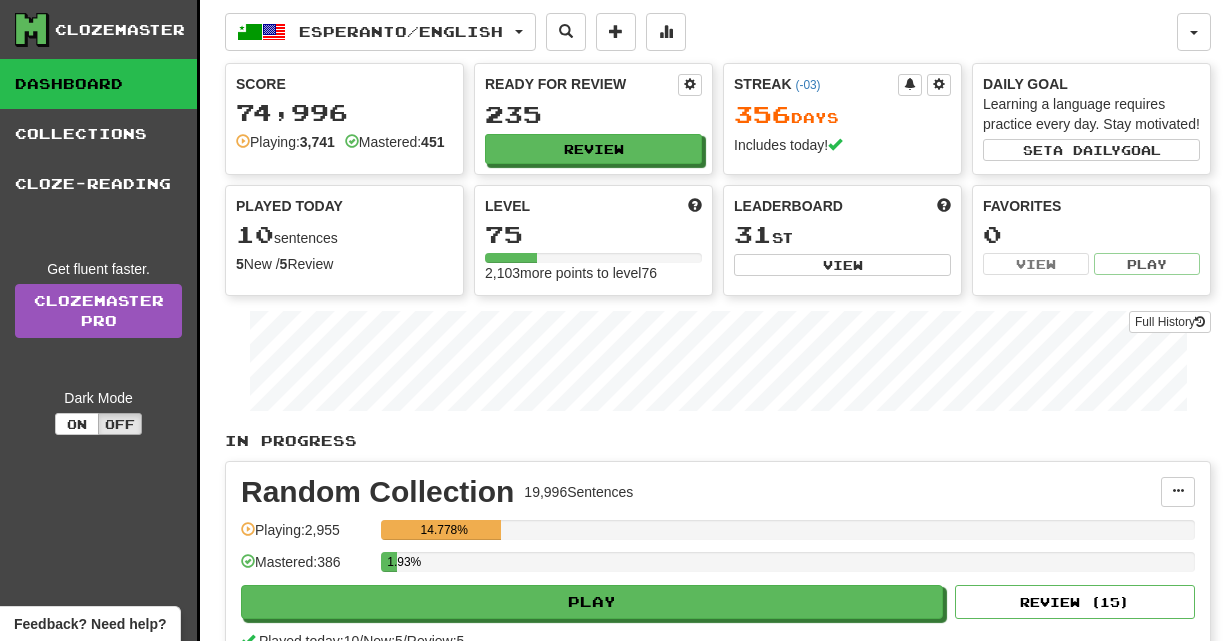 scroll, scrollTop: 0, scrollLeft: 0, axis: both 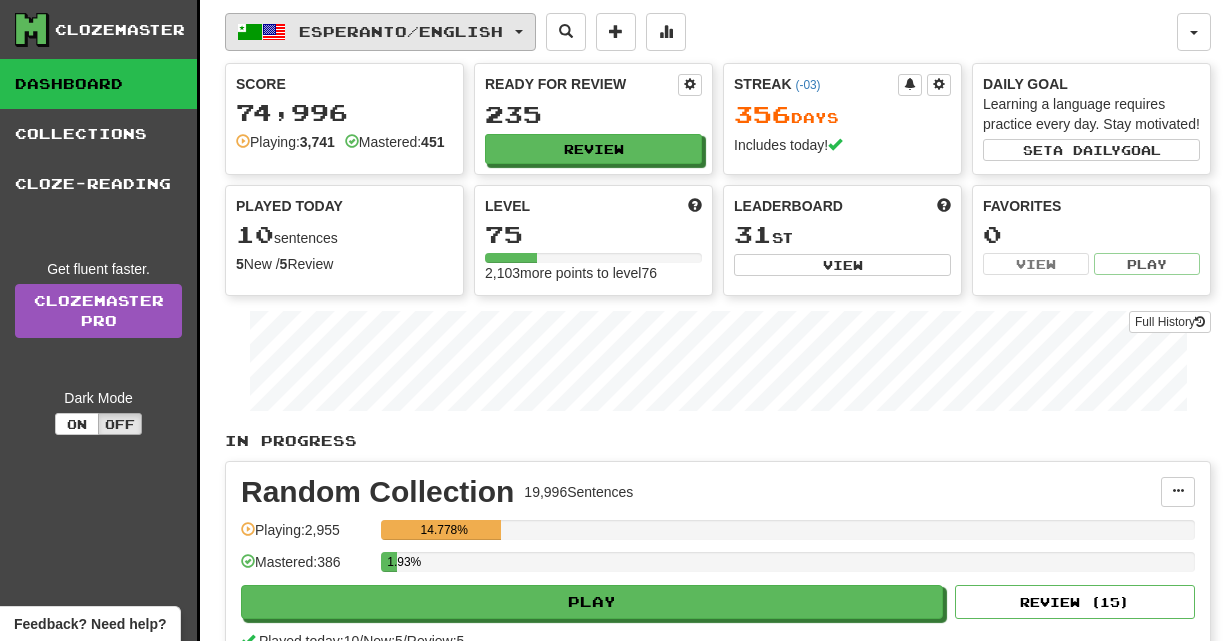 click on "Esperanto  /  English" at bounding box center [401, 31] 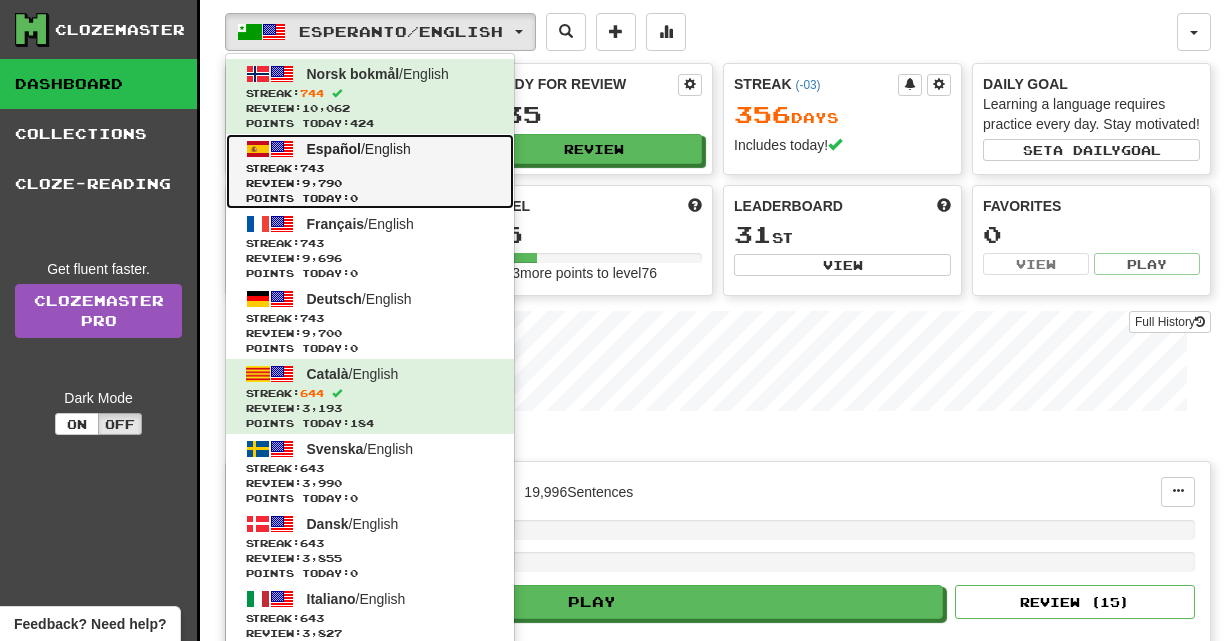 click on "Streak:  743" at bounding box center [370, 168] 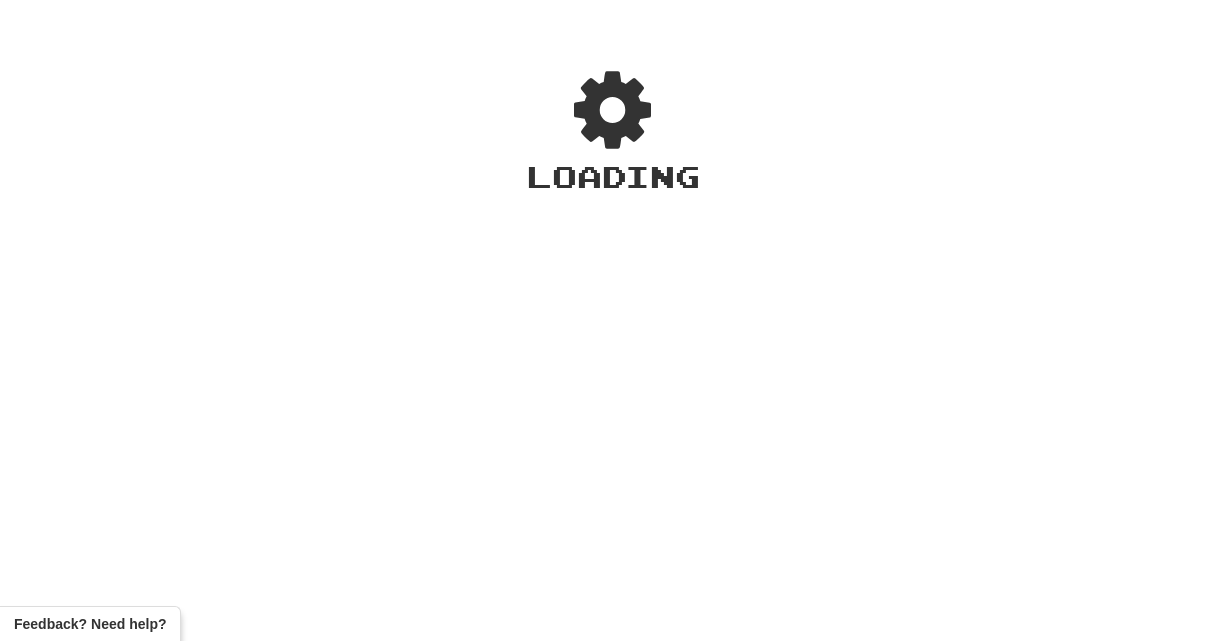 scroll, scrollTop: 0, scrollLeft: 0, axis: both 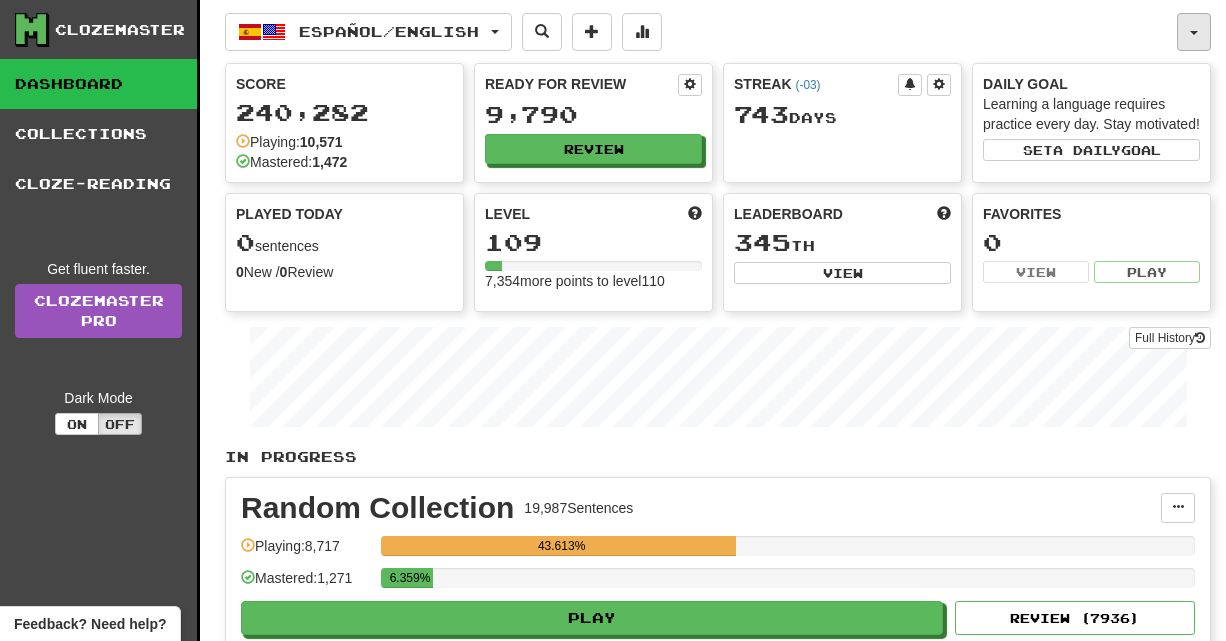 click 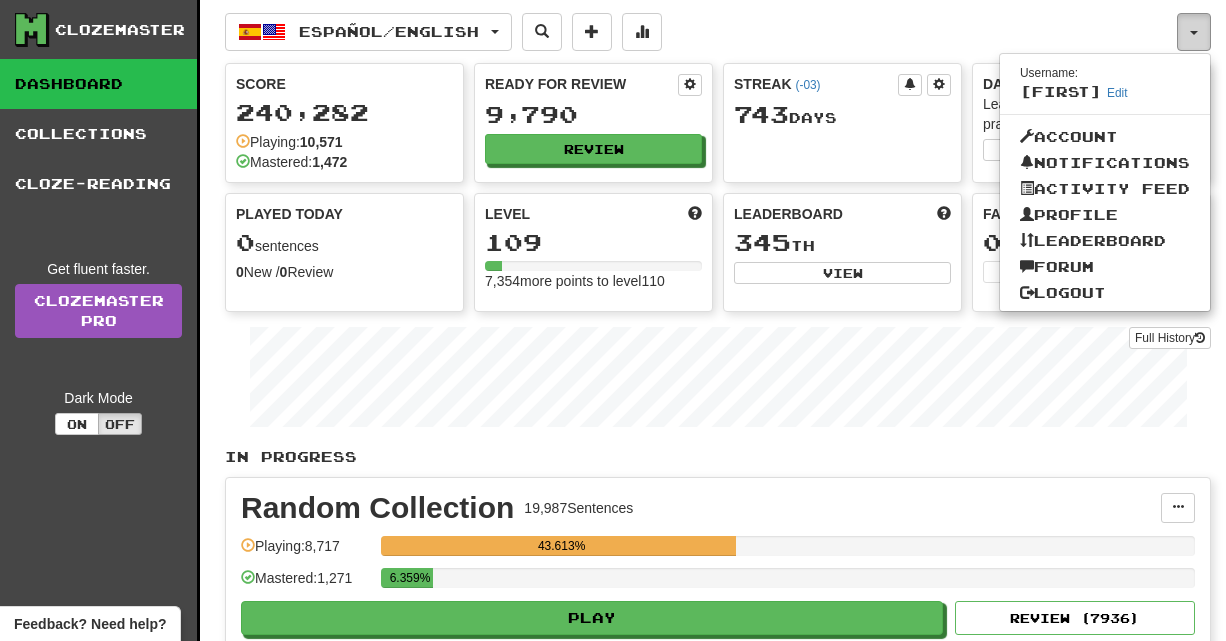 scroll, scrollTop: 55, scrollLeft: 0, axis: vertical 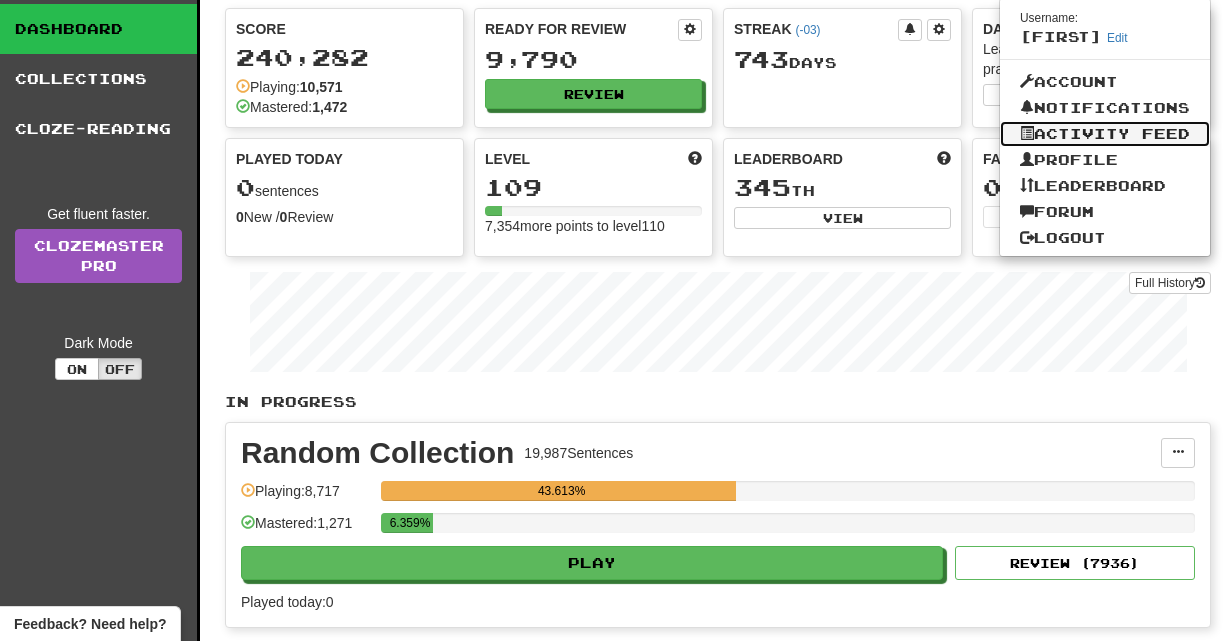 click on "Activity Feed" 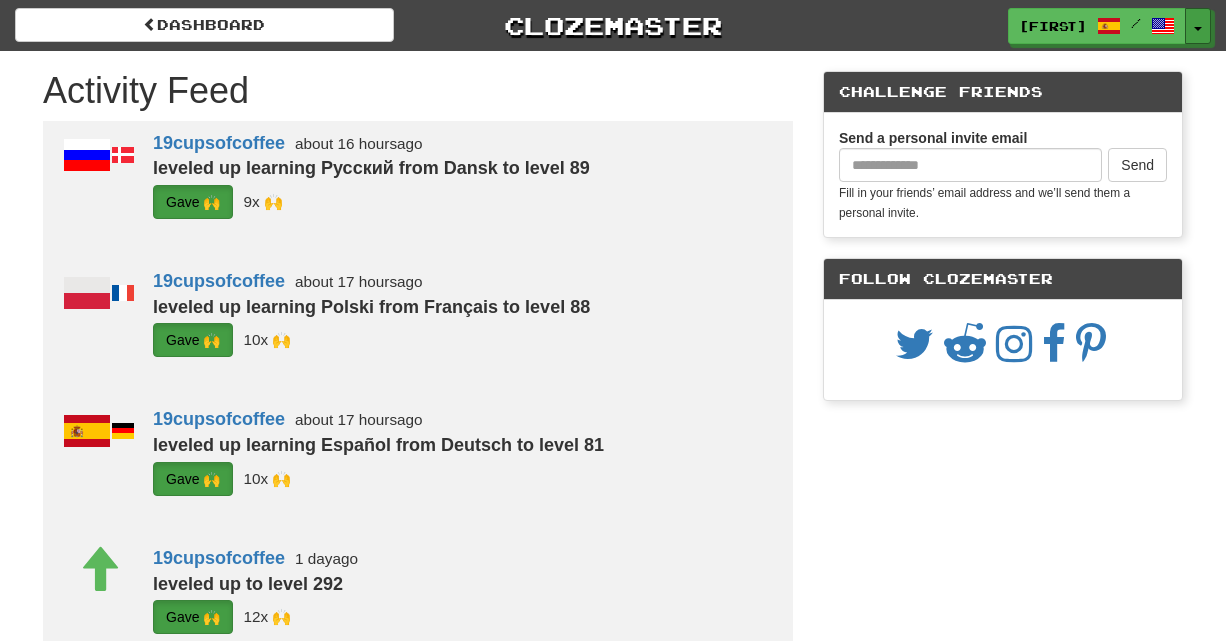 click on "Toggle Dropdown" at bounding box center (1198, 26) 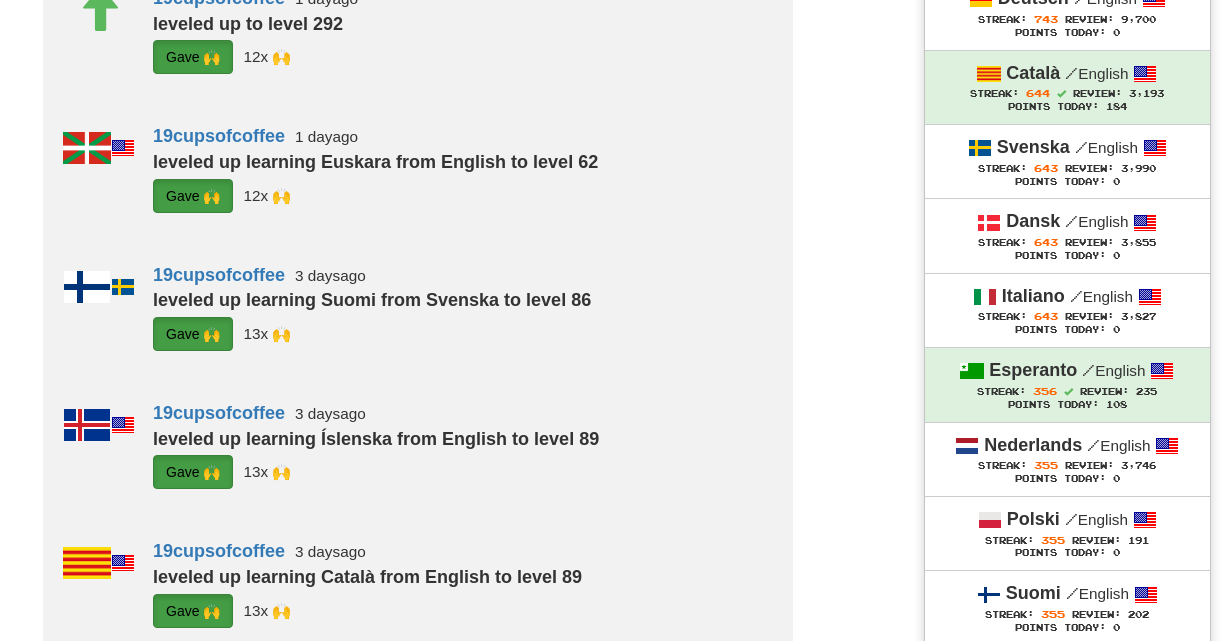 scroll, scrollTop: 1120, scrollLeft: 0, axis: vertical 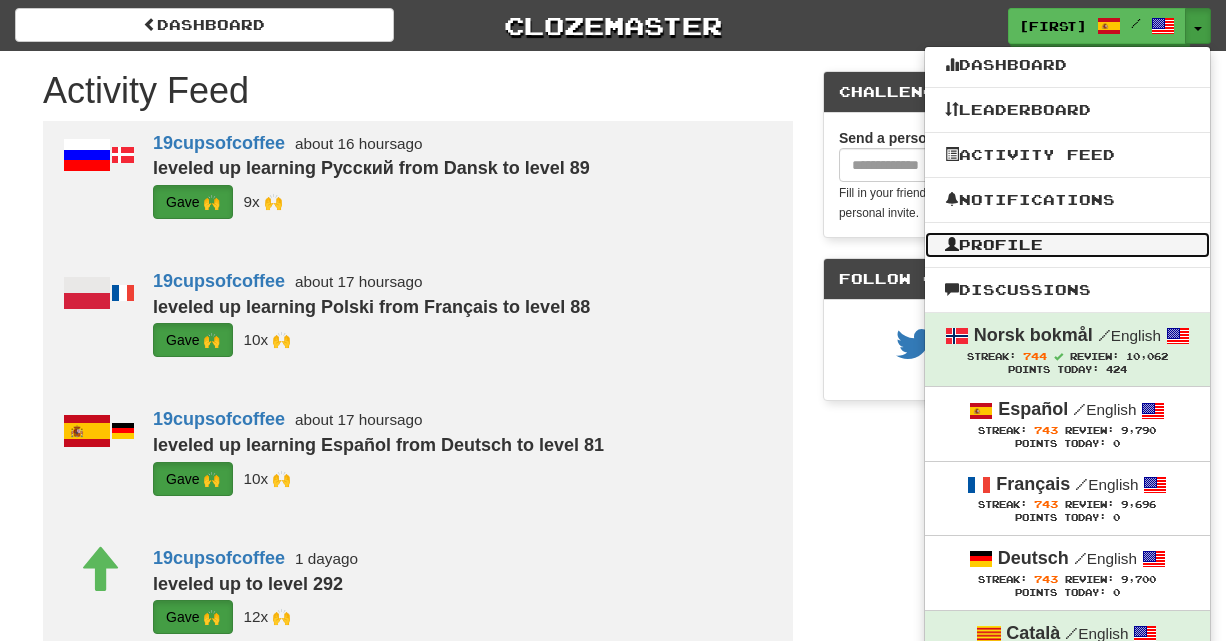 click on "Profile" at bounding box center [1067, 245] 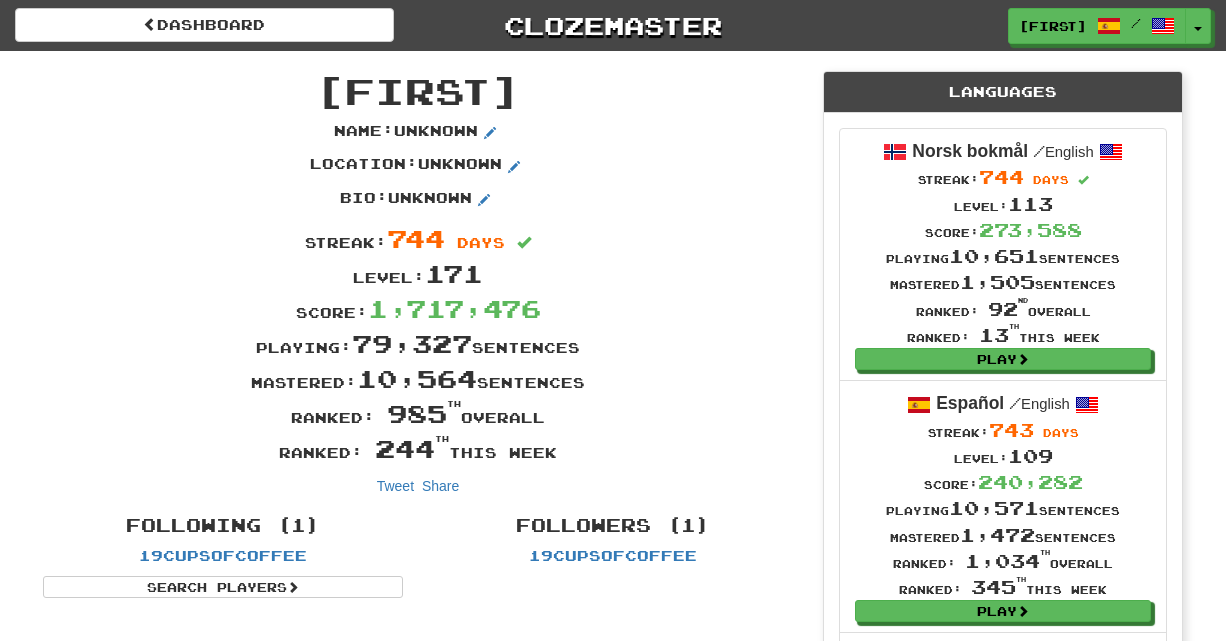scroll, scrollTop: 0, scrollLeft: 0, axis: both 